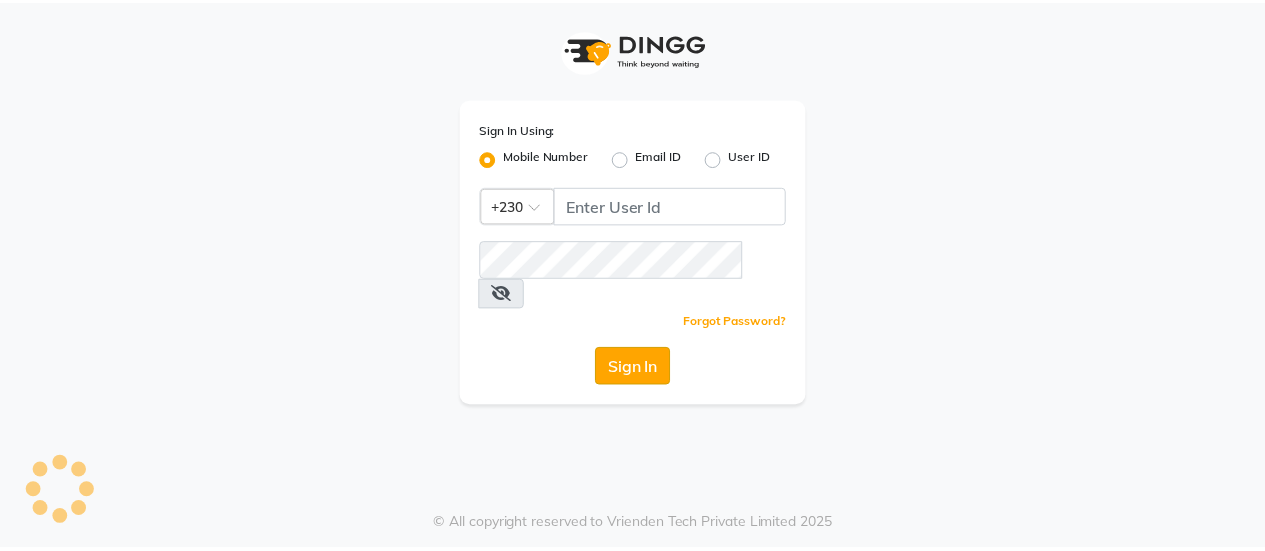 scroll, scrollTop: 0, scrollLeft: 0, axis: both 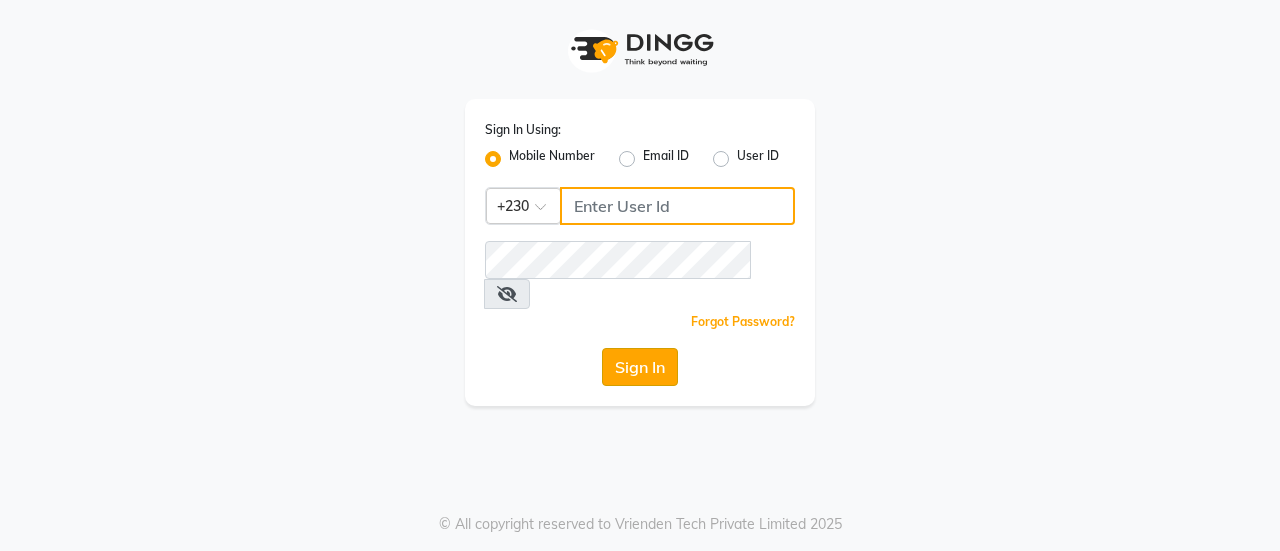 type on "59282313" 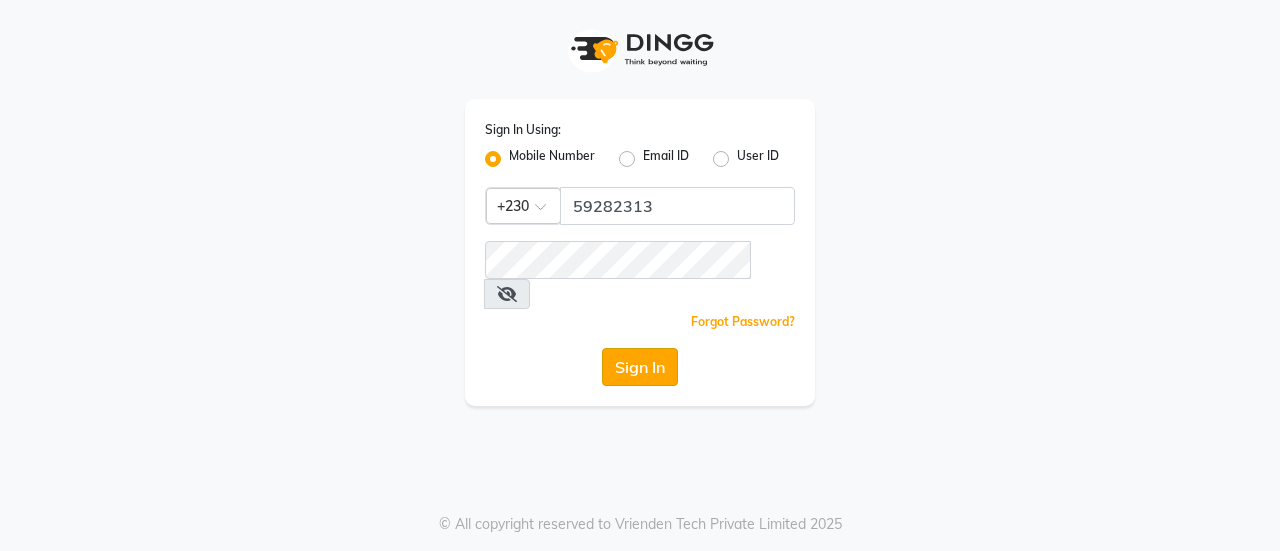 click on "Sign In" 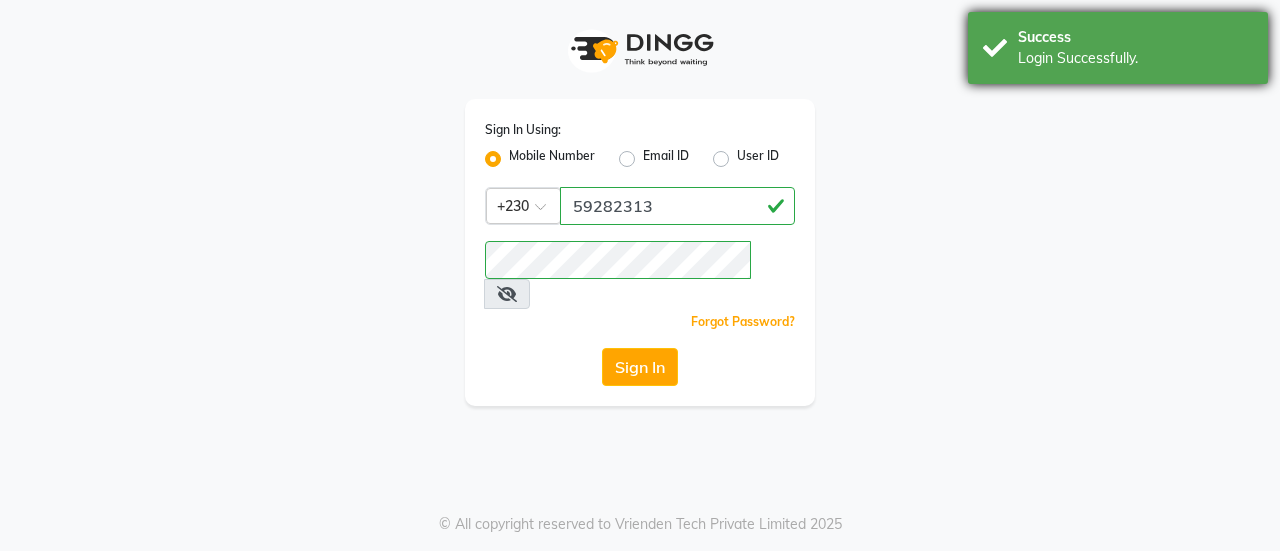 click on "Login Successfully." at bounding box center [1135, 58] 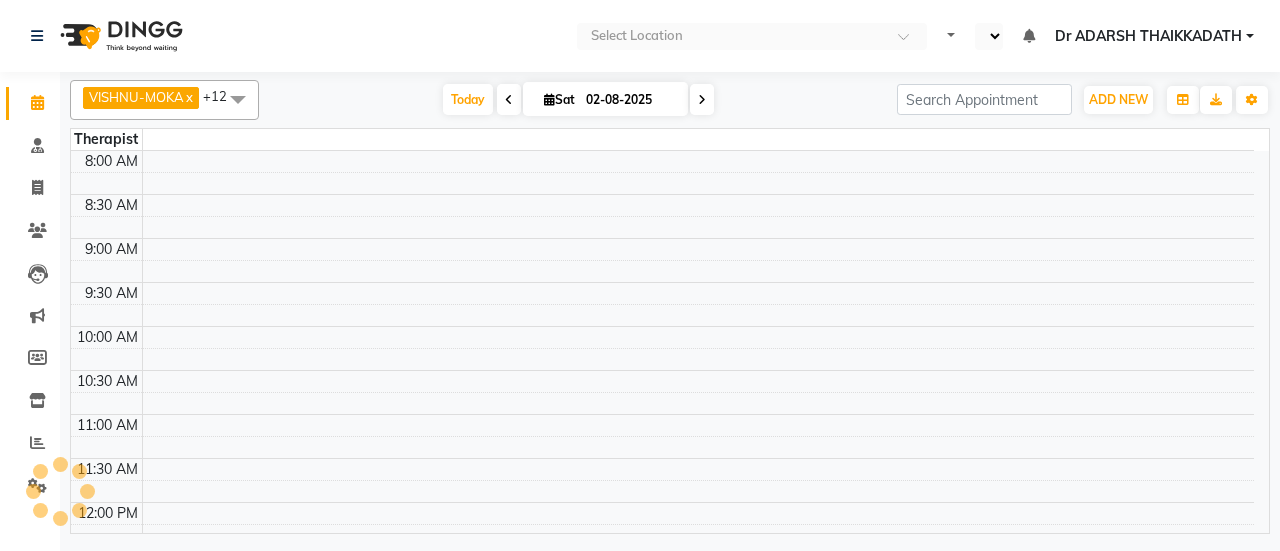 select on "en" 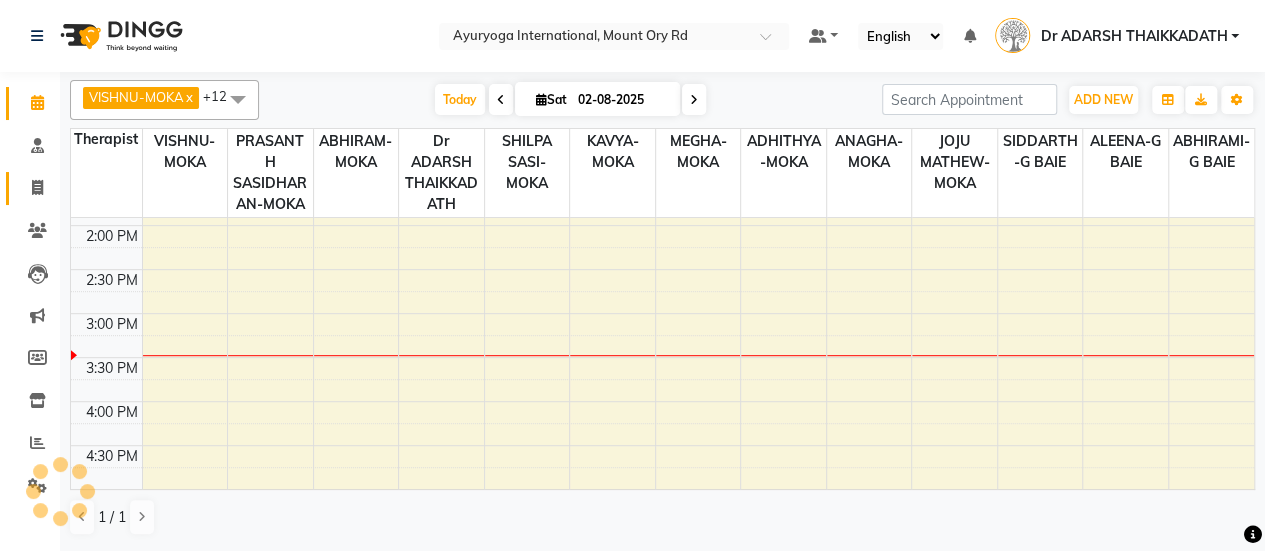 scroll, scrollTop: 0, scrollLeft: 0, axis: both 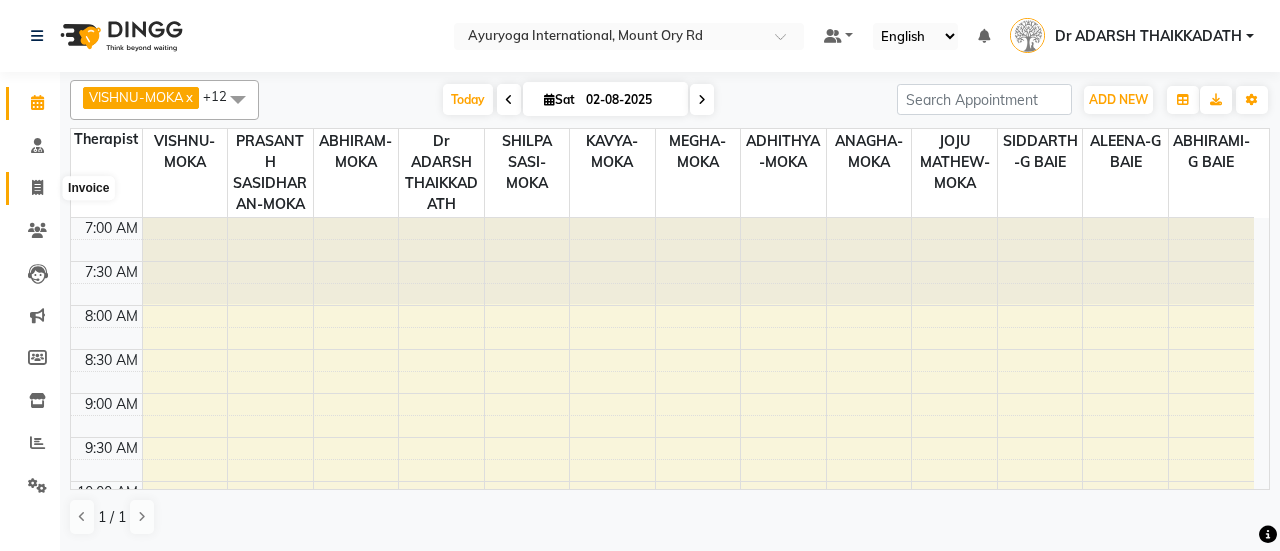 click 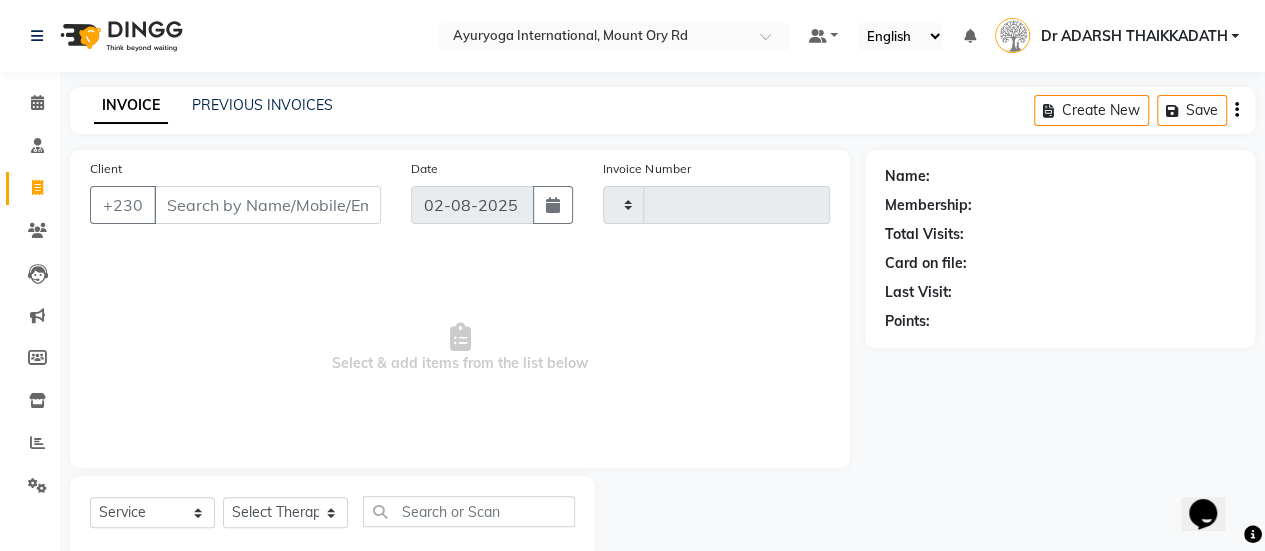 scroll, scrollTop: 0, scrollLeft: 0, axis: both 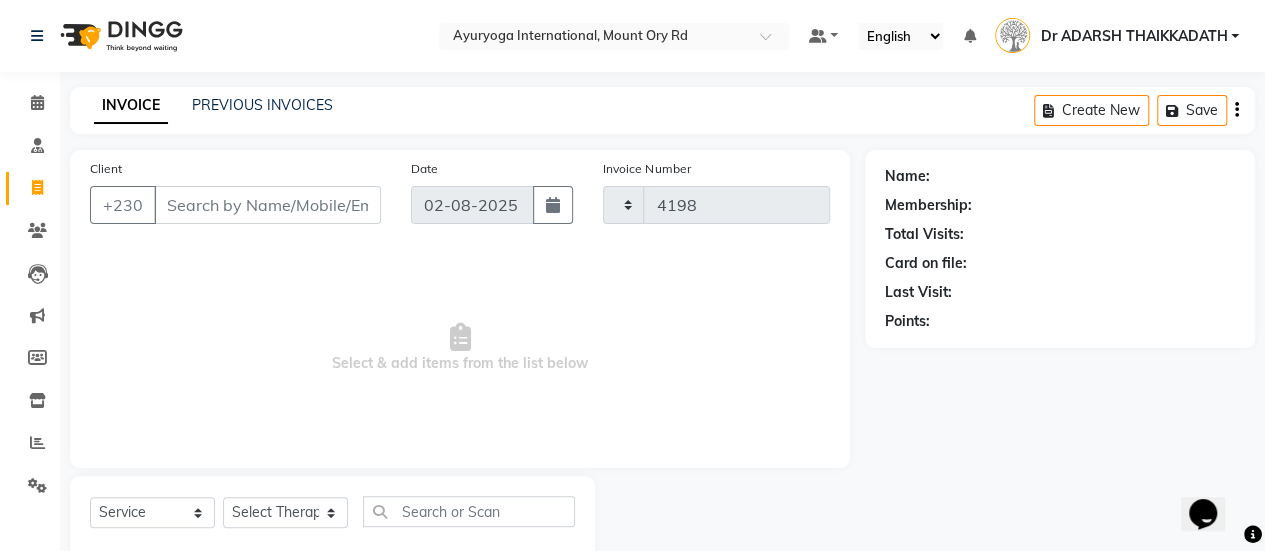 select on "730" 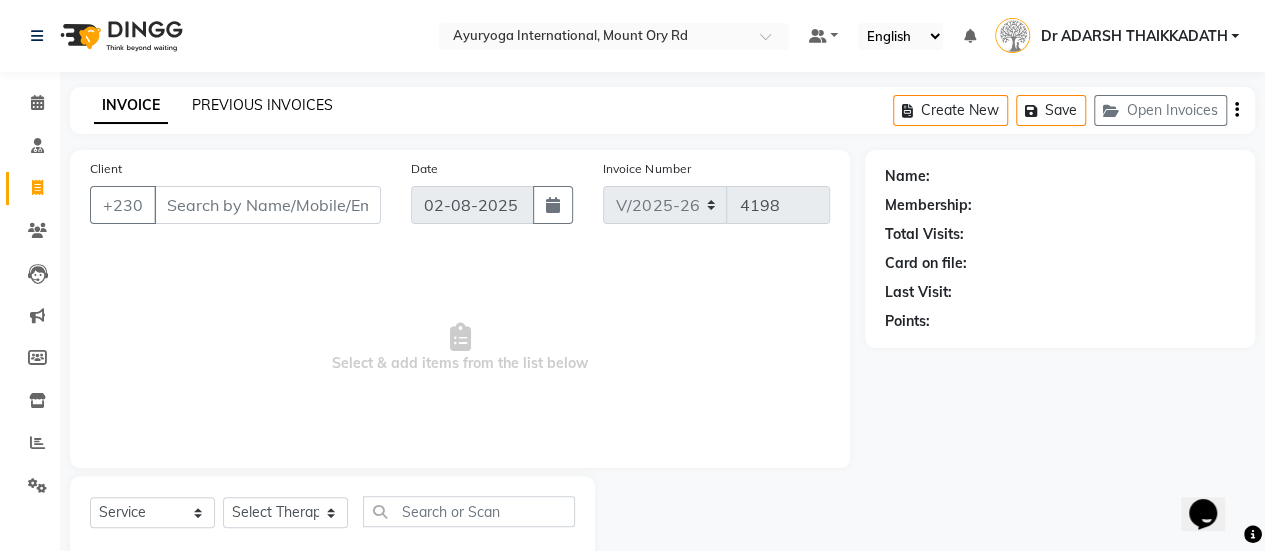 click on "PREVIOUS INVOICES" 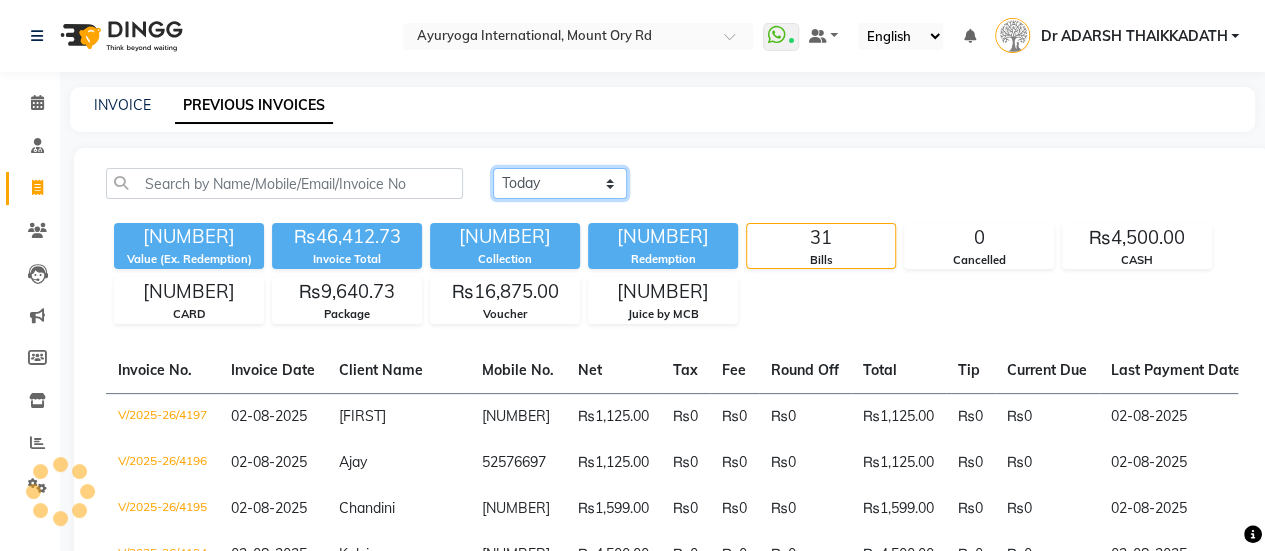 click on "Today Yesterday Custom Range" 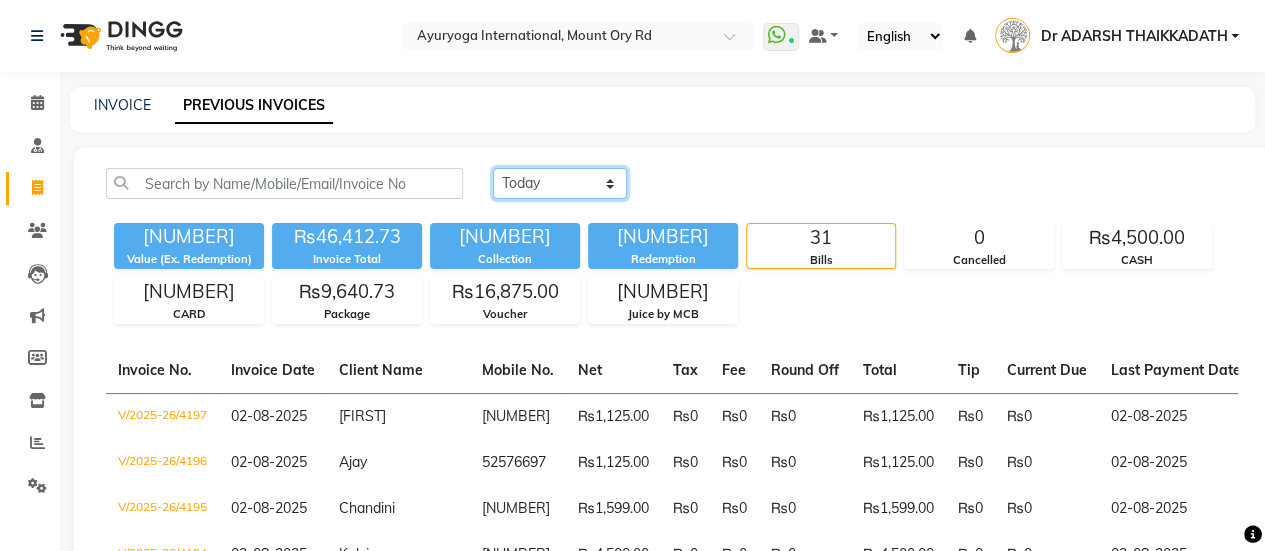 select on "range" 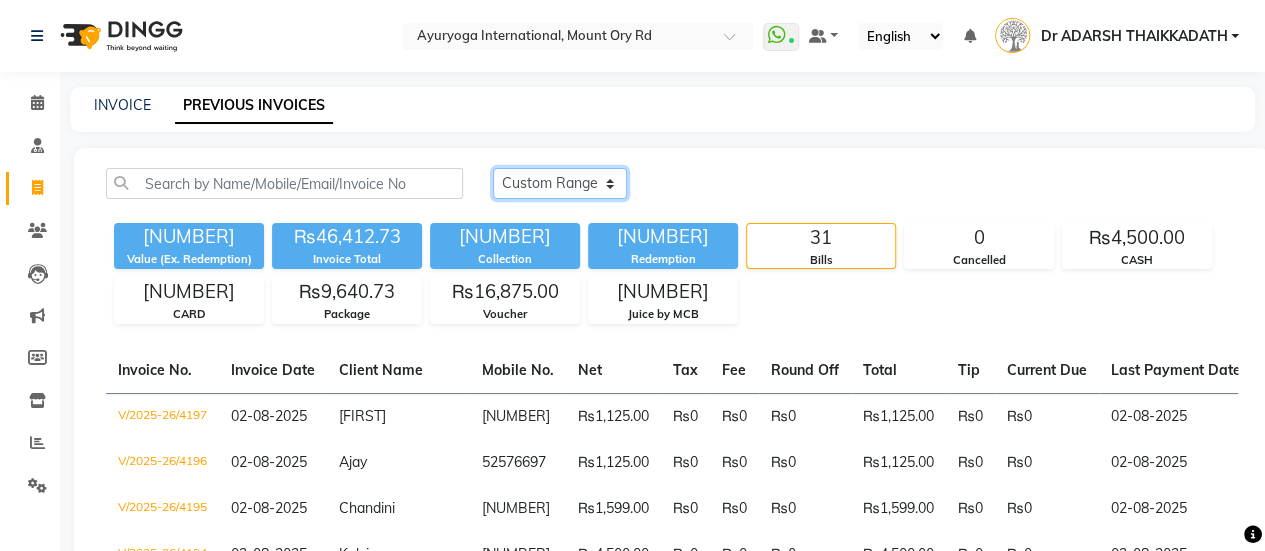 click on "Today Yesterday Custom Range" 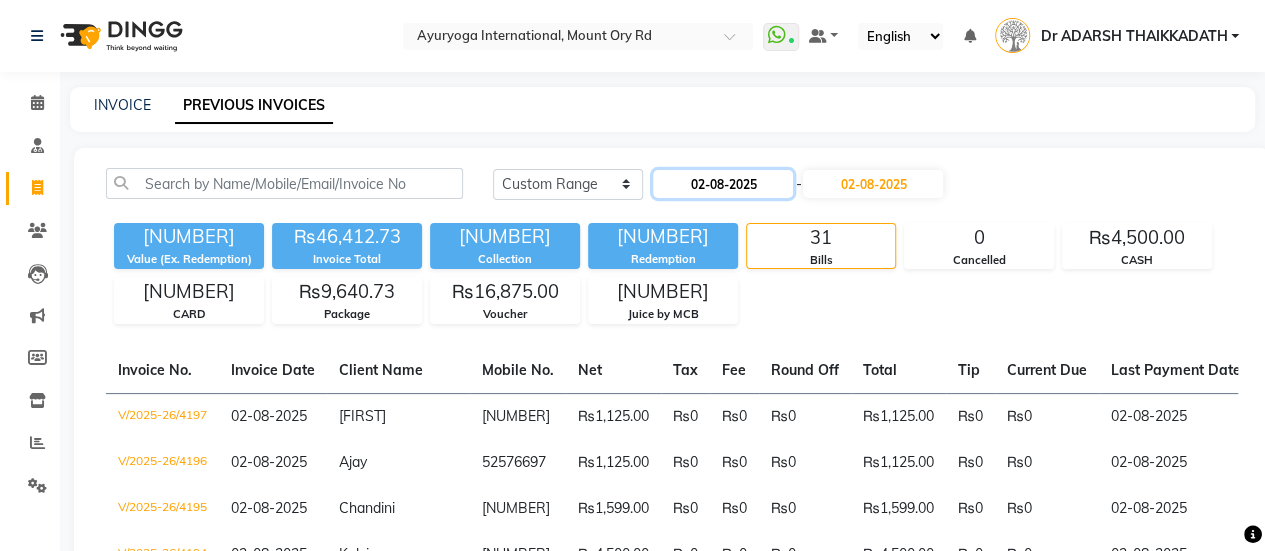 click on "02-08-2025" 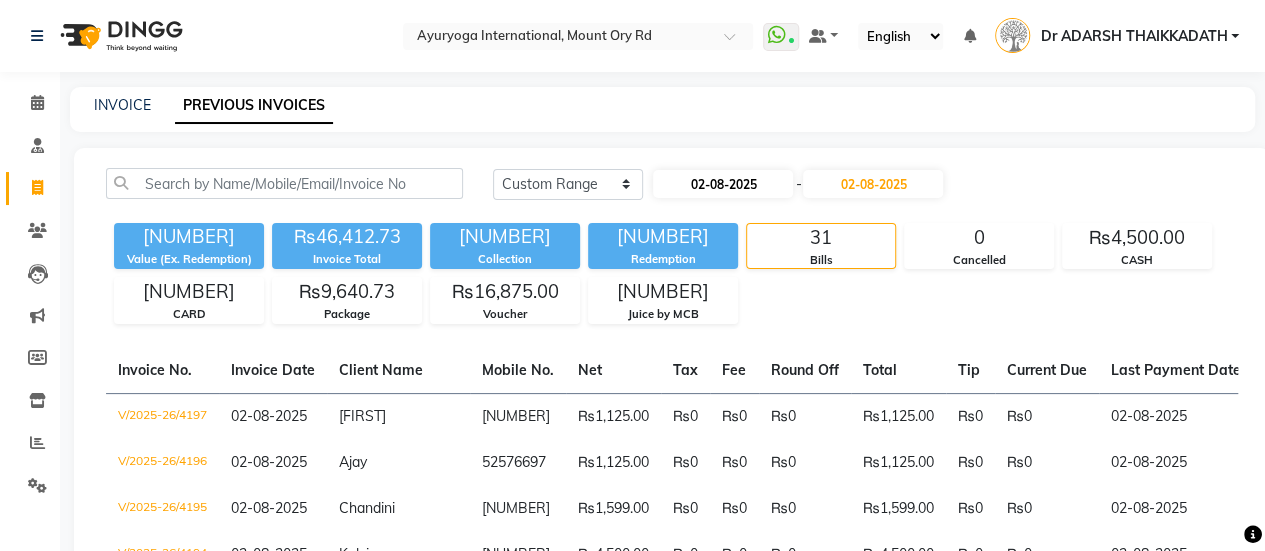 select on "8" 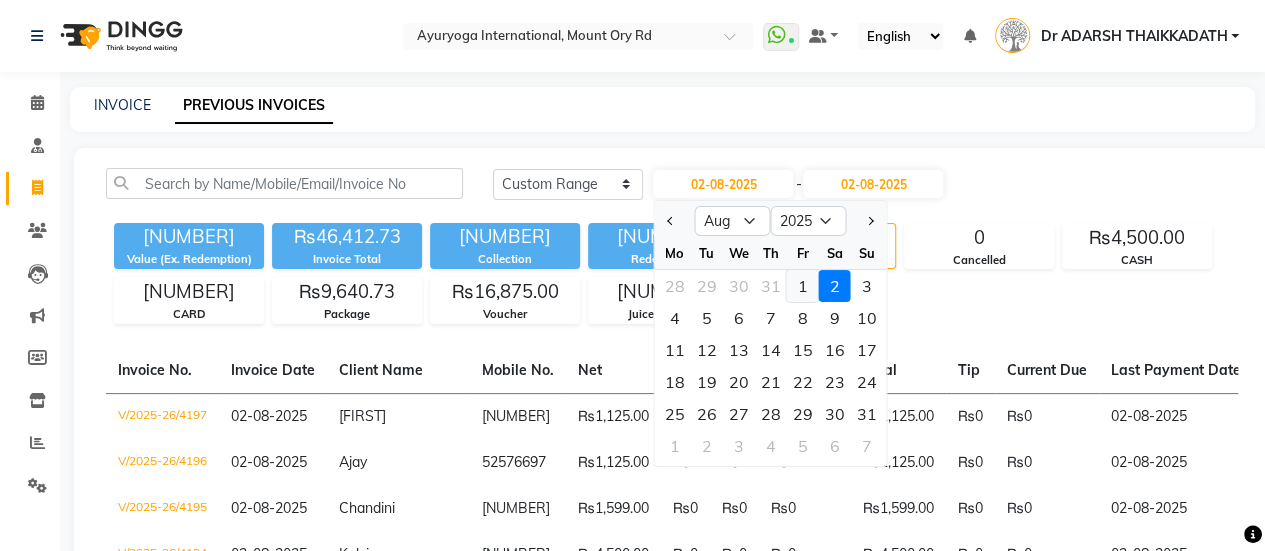 click on "1" 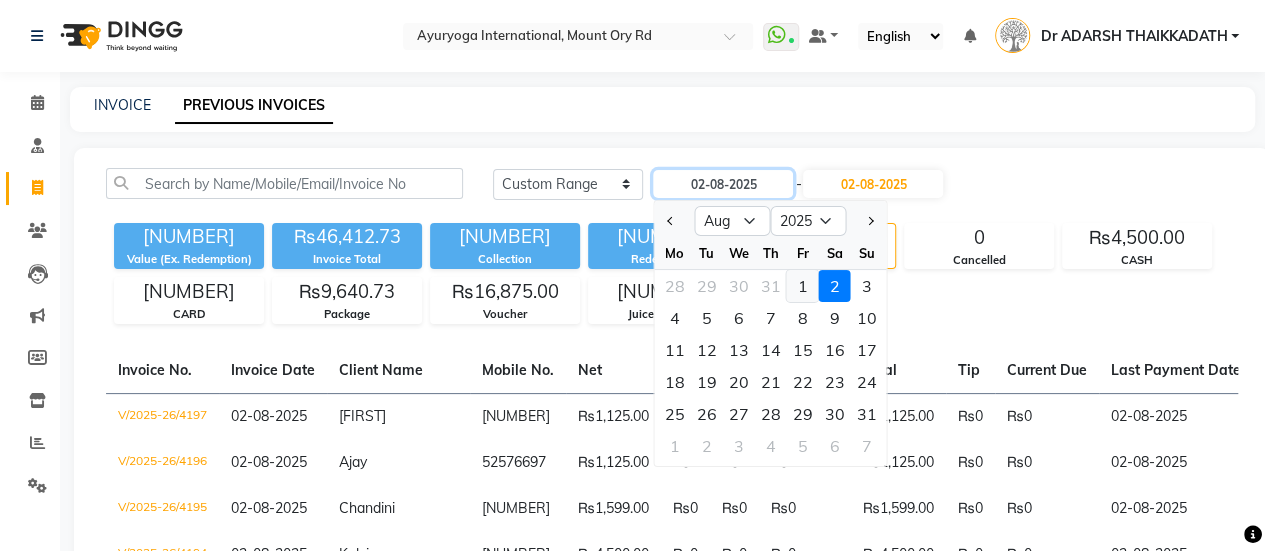 type on "01-08-2025" 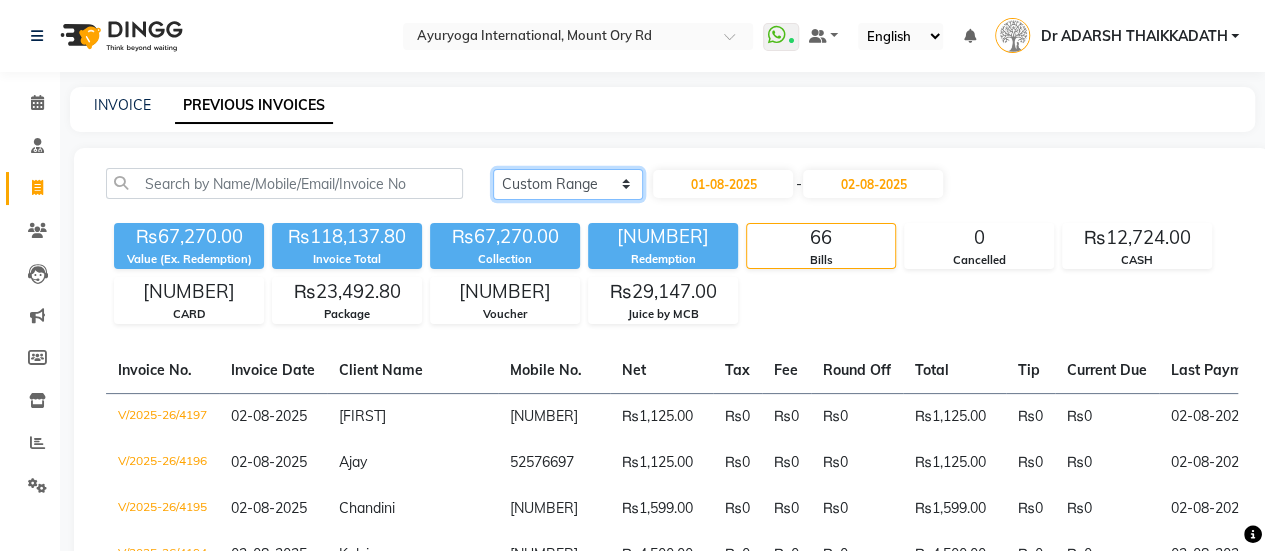 click on "Today Yesterday Custom Range" 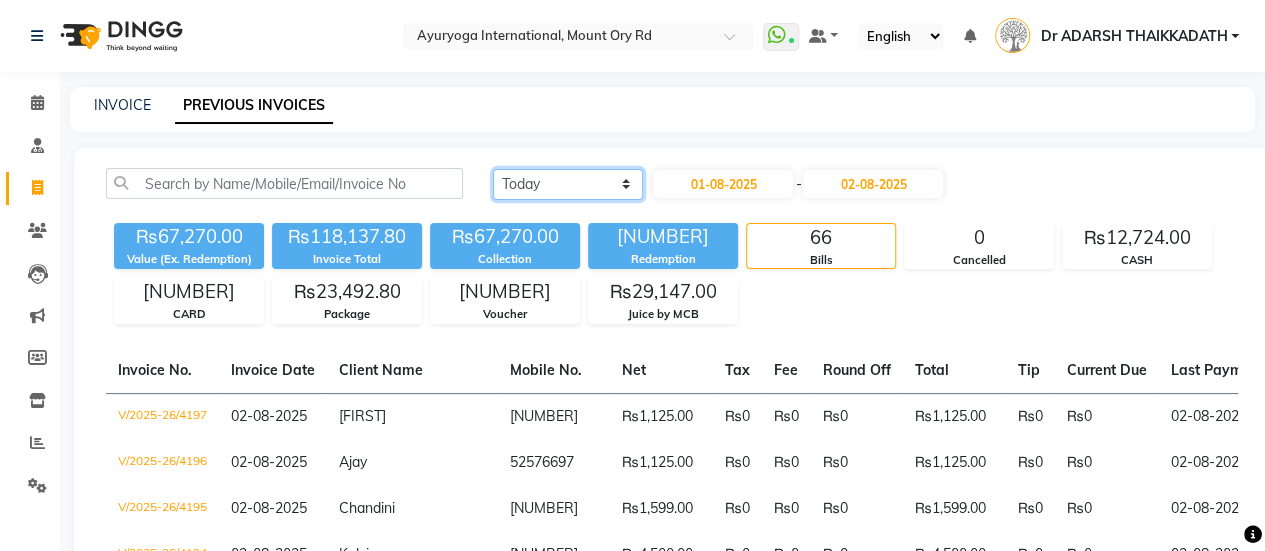 click on "Today Yesterday Custom Range" 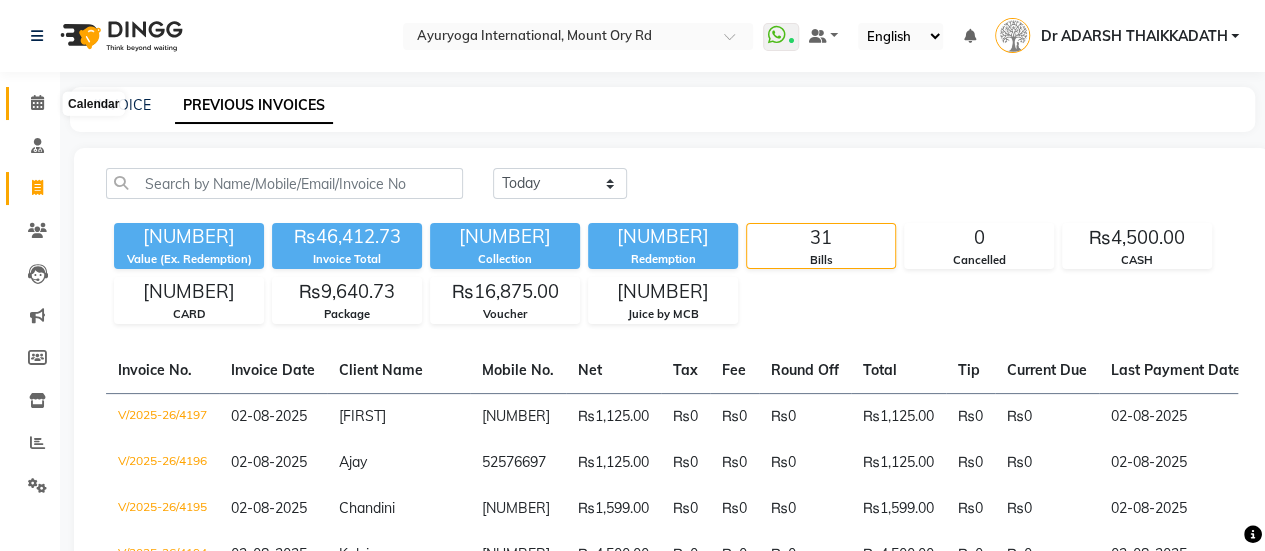 click 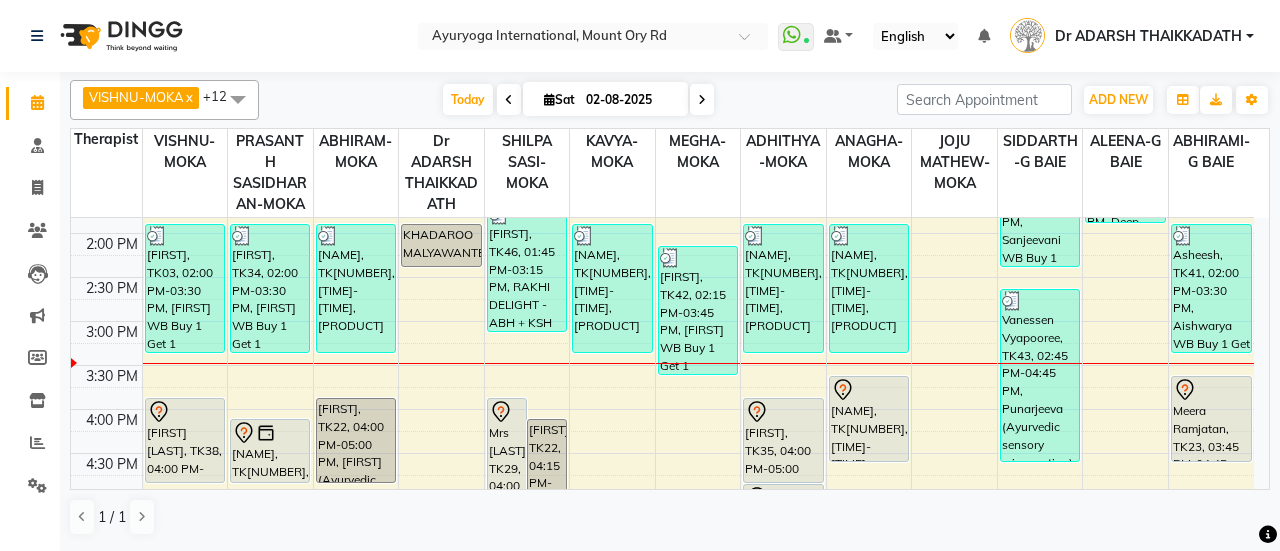 scroll, scrollTop: 600, scrollLeft: 0, axis: vertical 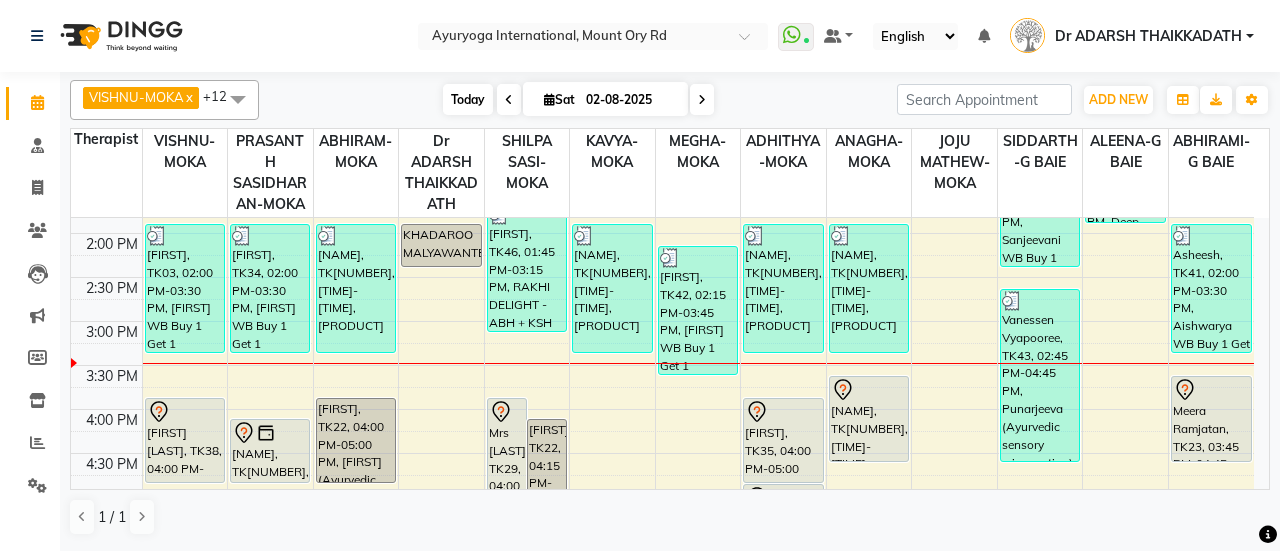 click on "Today" at bounding box center (468, 99) 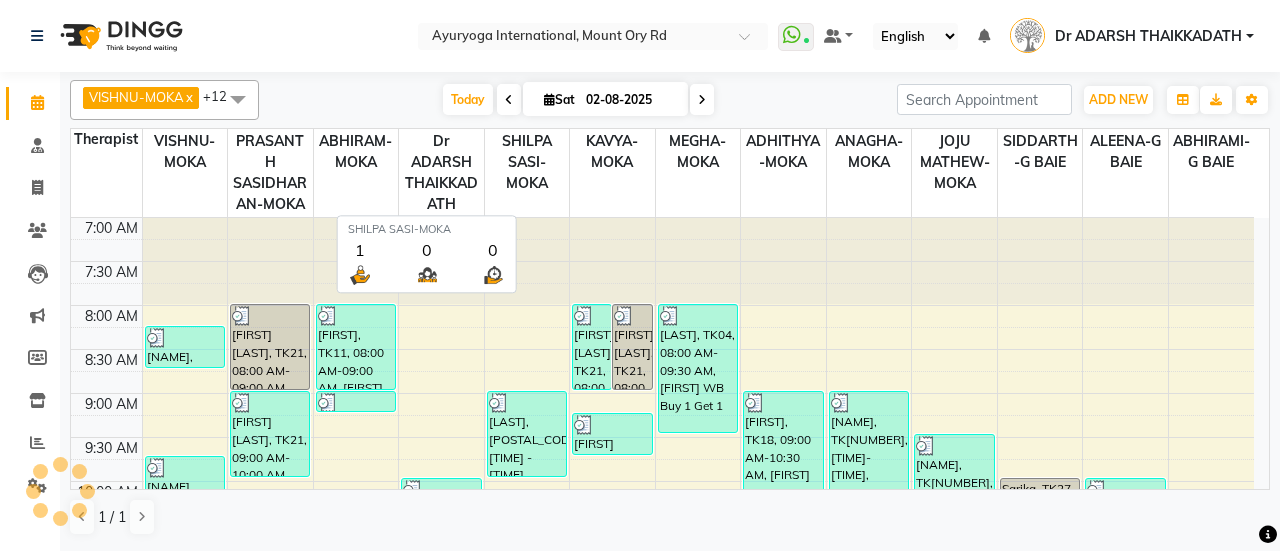 scroll, scrollTop: 695, scrollLeft: 0, axis: vertical 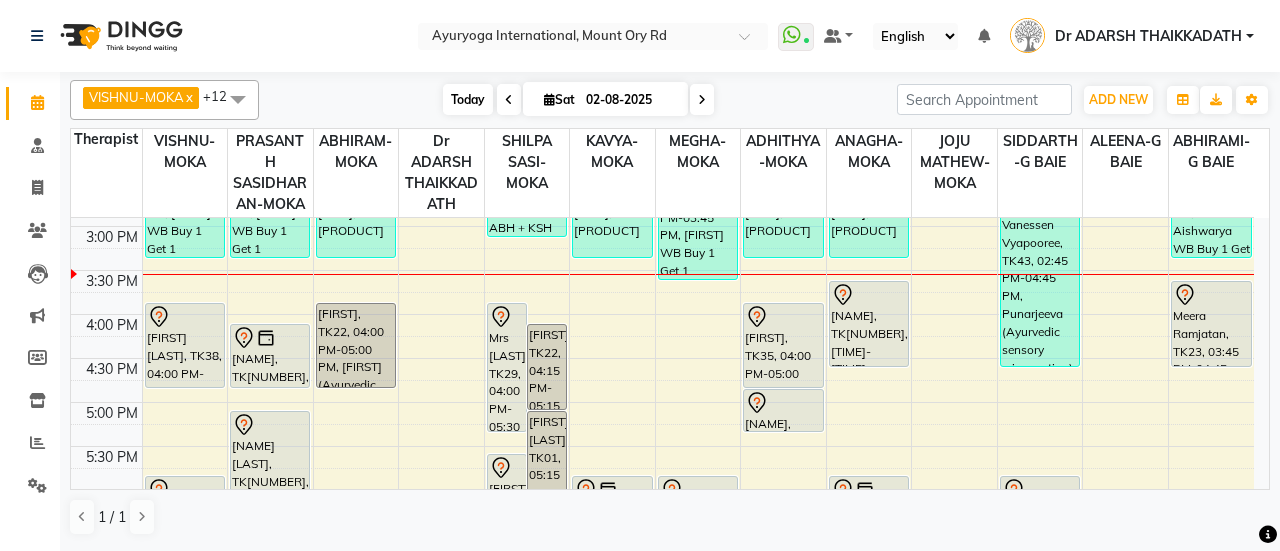 click on "Today" at bounding box center (468, 99) 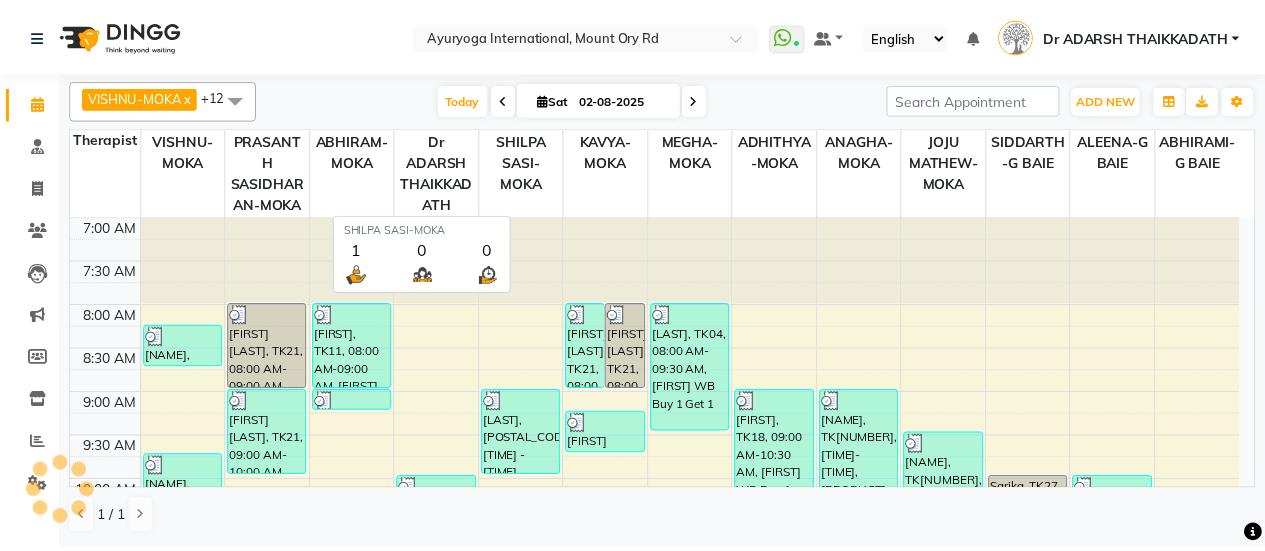 scroll, scrollTop: 694, scrollLeft: 0, axis: vertical 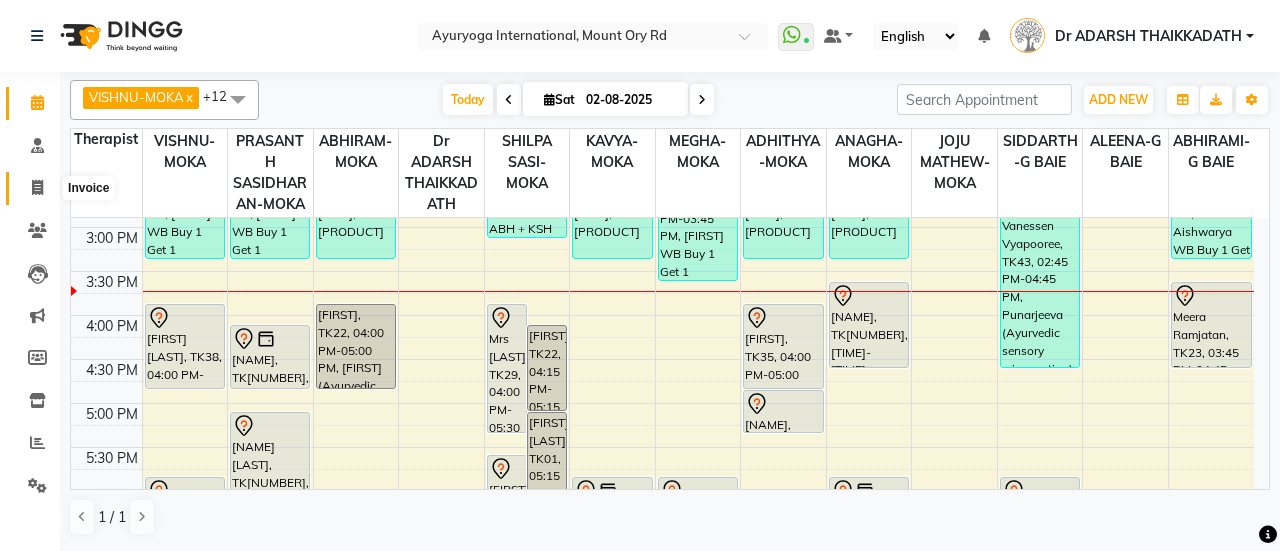 click 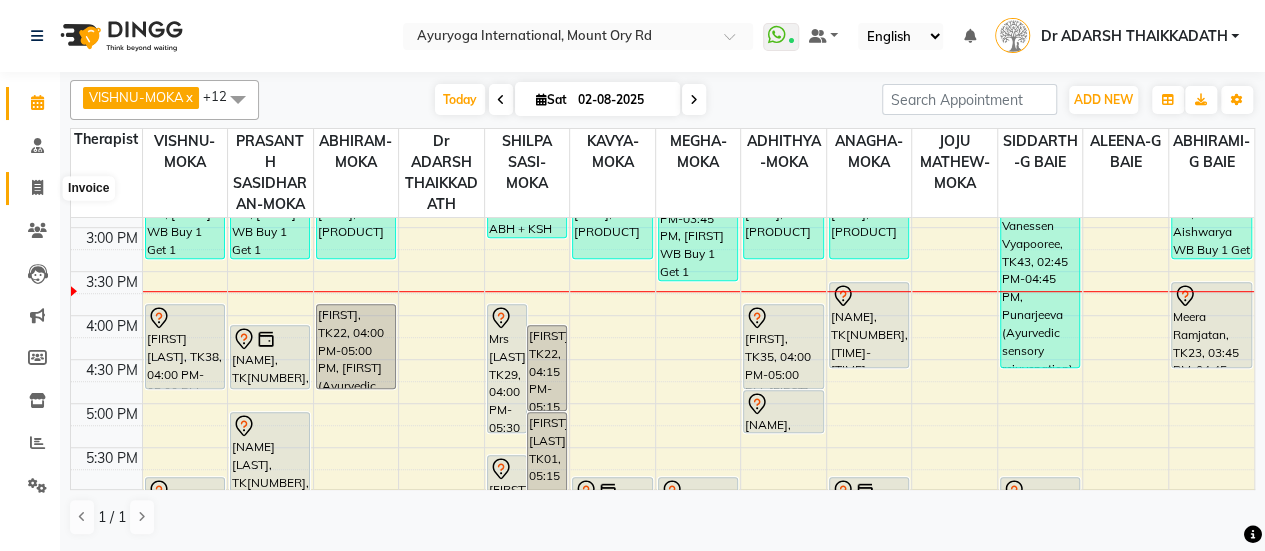 select on "service" 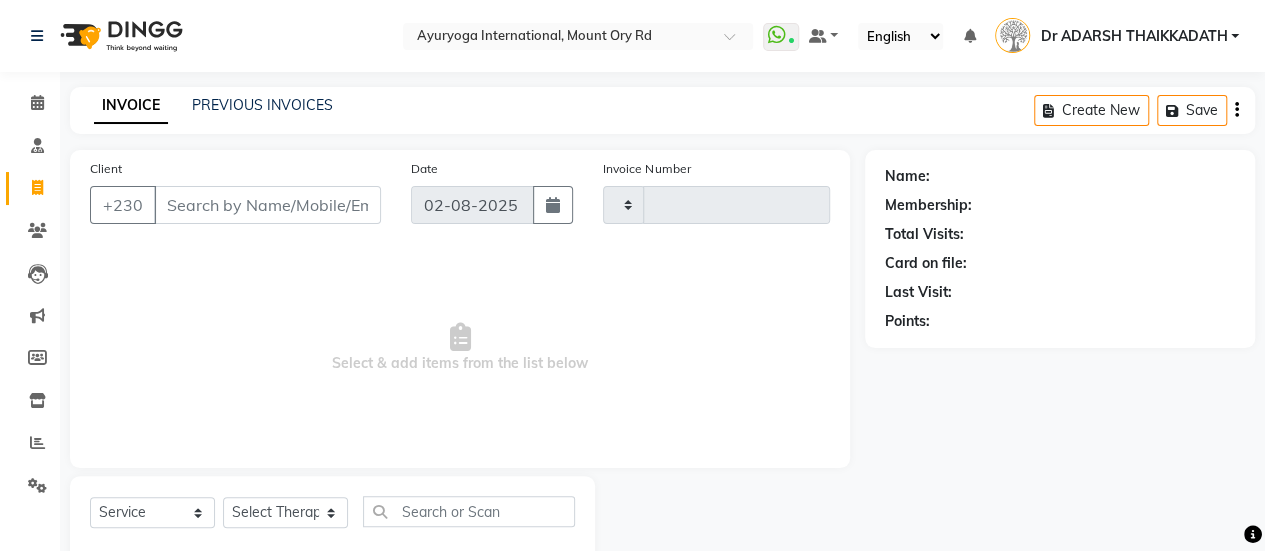 type on "4198" 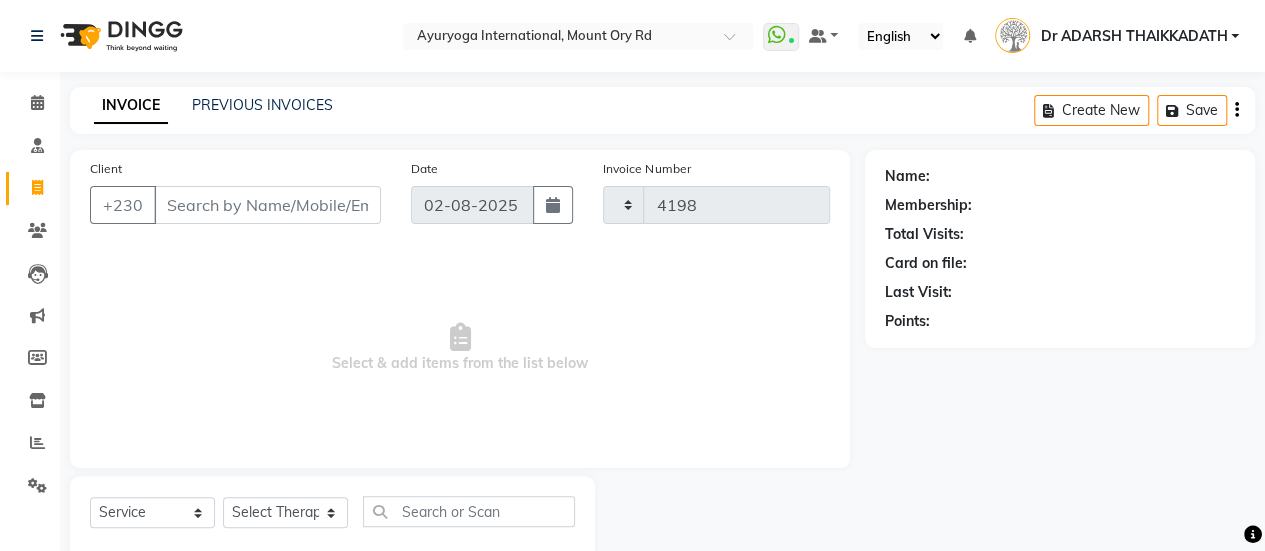 select on "730" 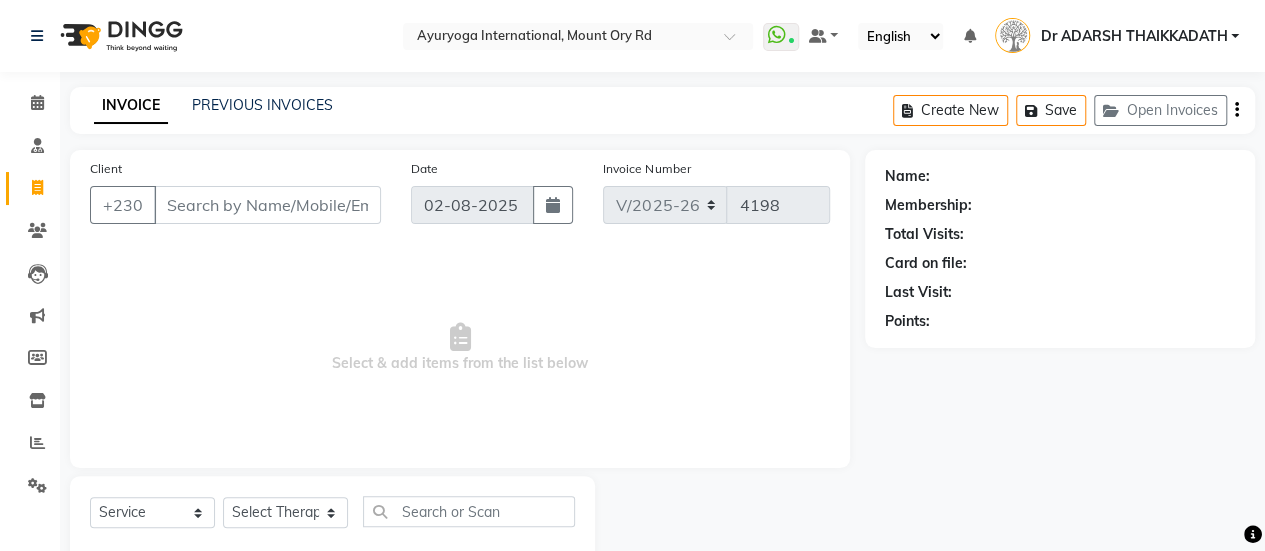 click on "PREVIOUS INVOICES" 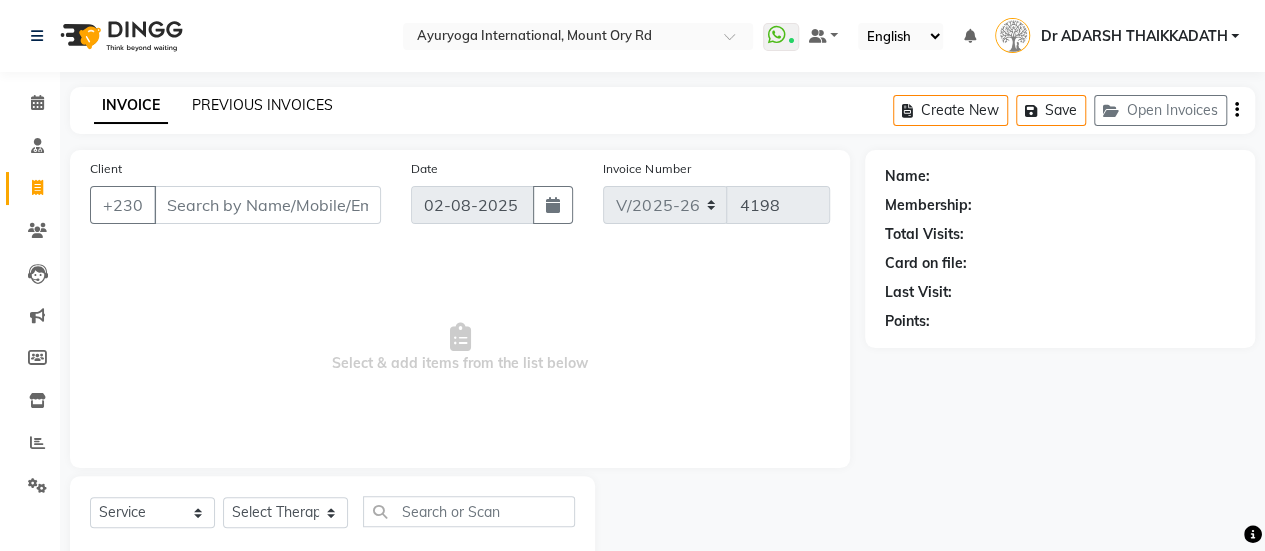 click on "PREVIOUS INVOICES" 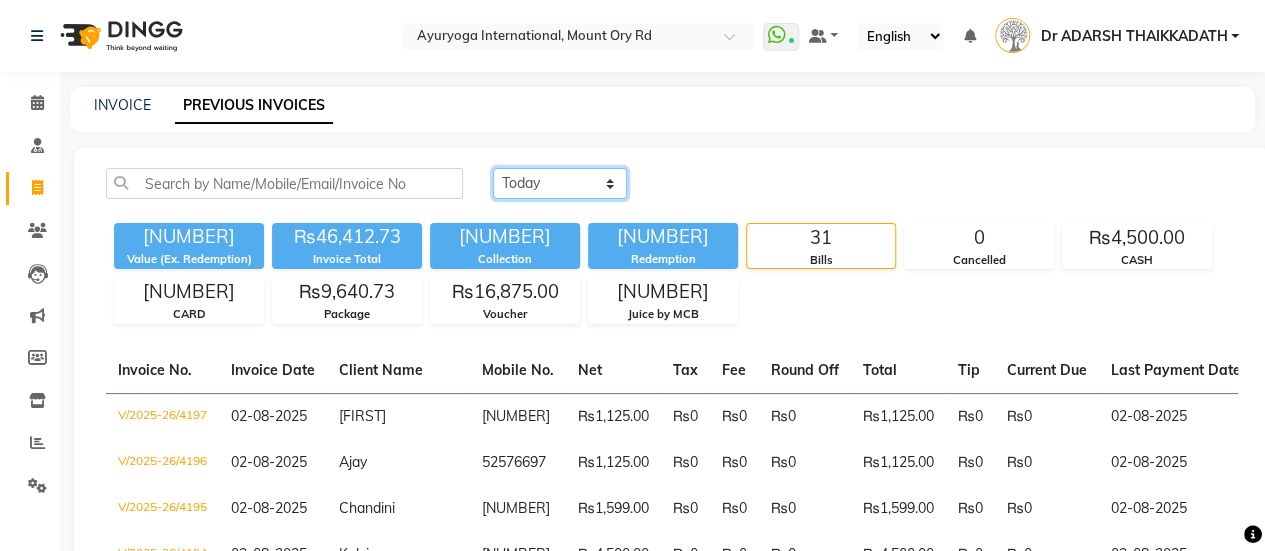 click on "Today Yesterday Custom Range" 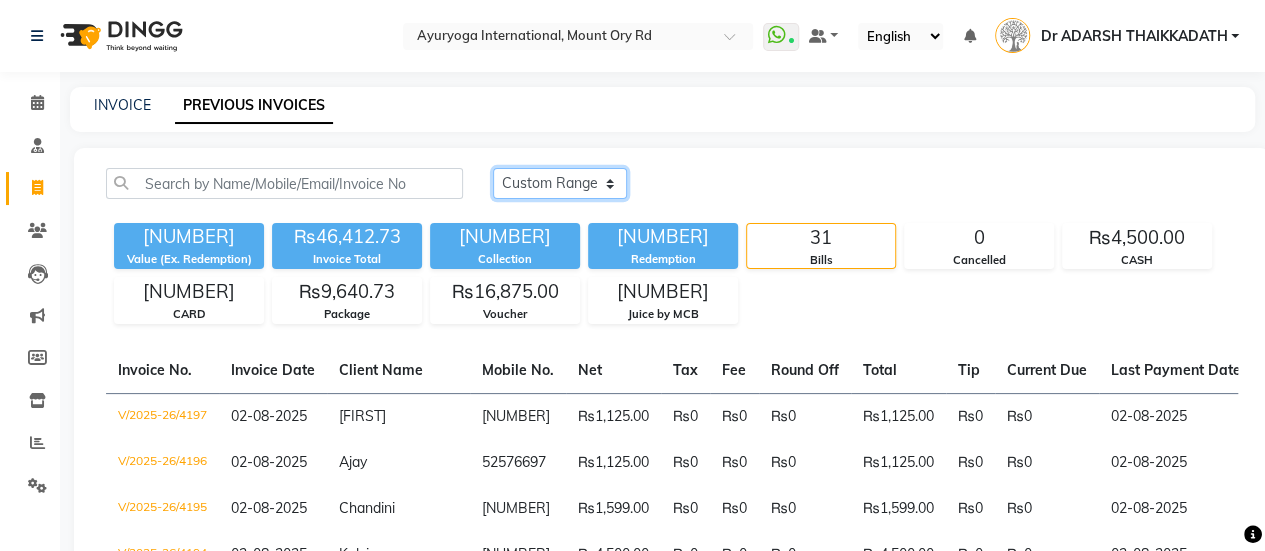 click on "Today Yesterday Custom Range" 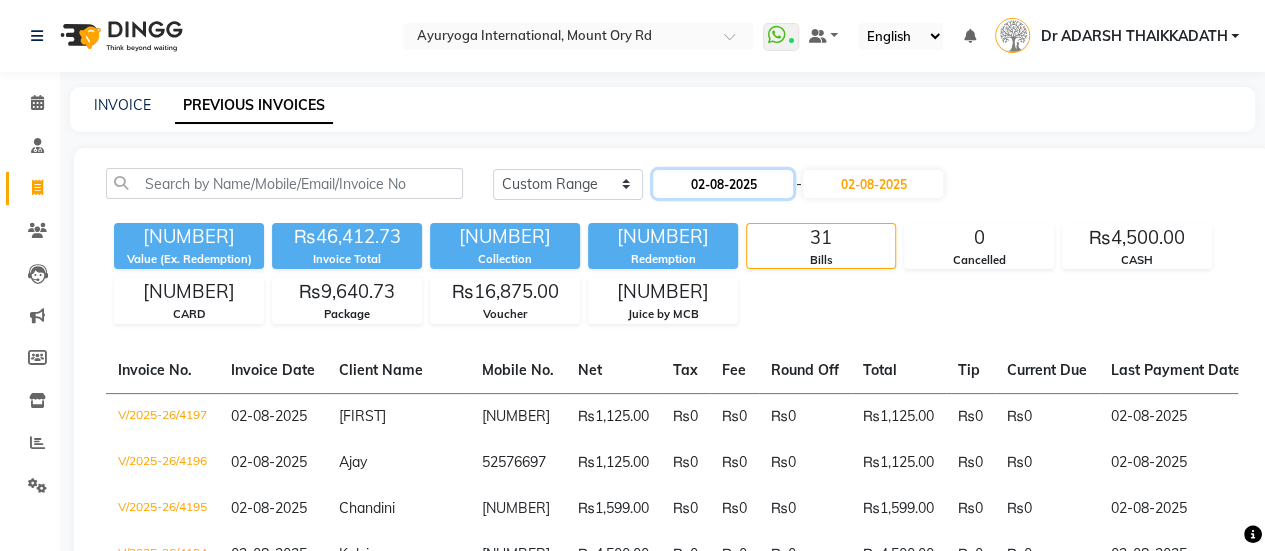 click on "02-08-2025" 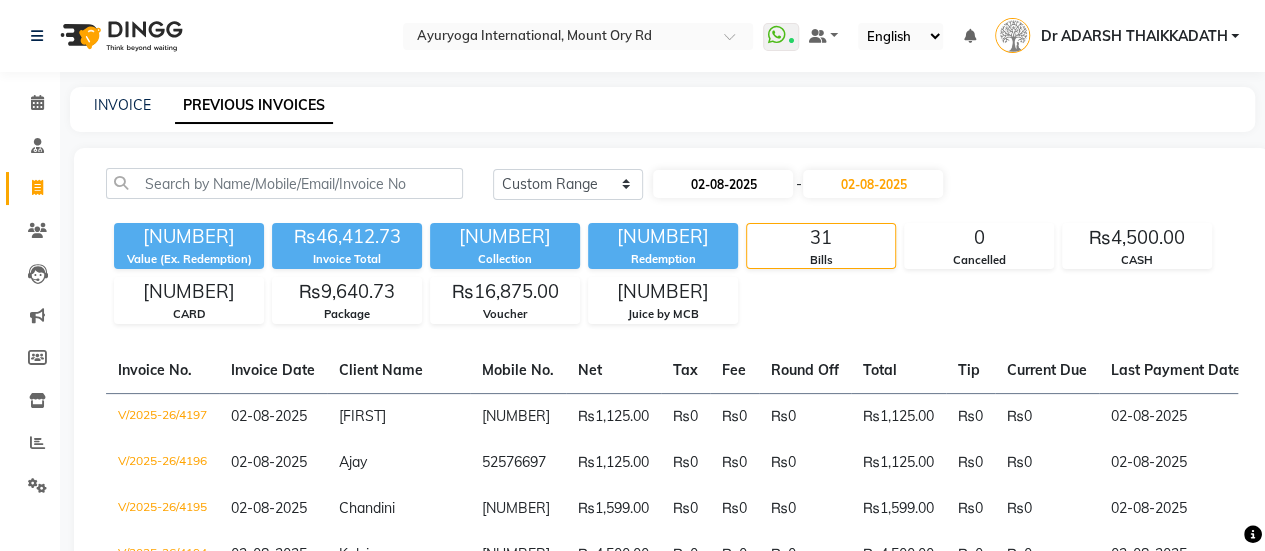 select on "8" 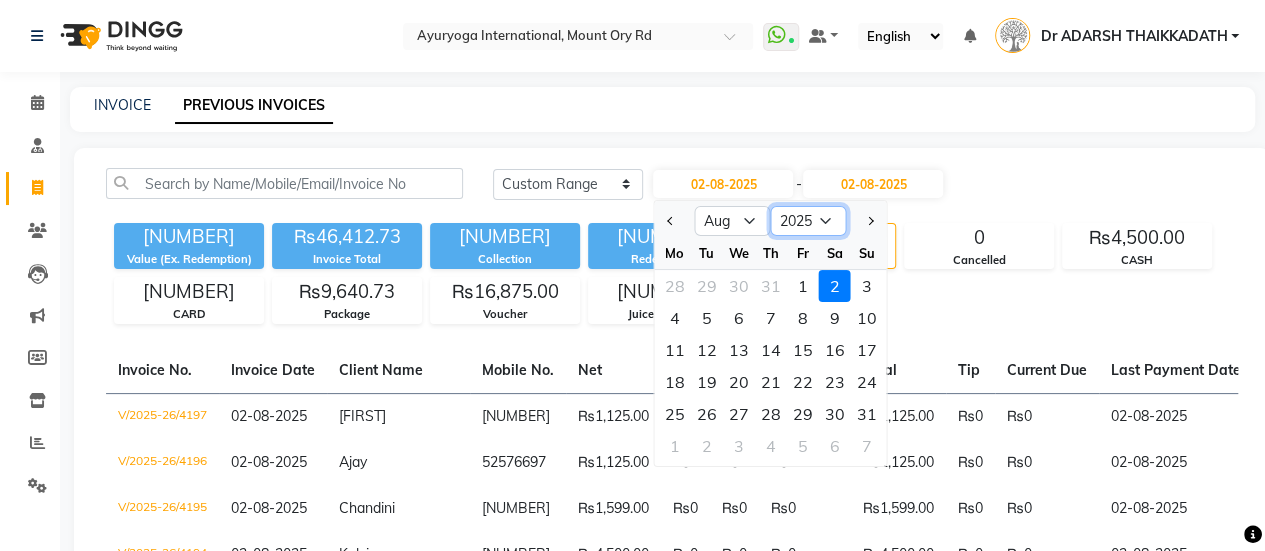 click on "2015 2016 2017 2018 2019 2020 2021 2022 2023 2024 2025 2026 2027 2028 2029 2030 2031 2032 2033 2034 2035" 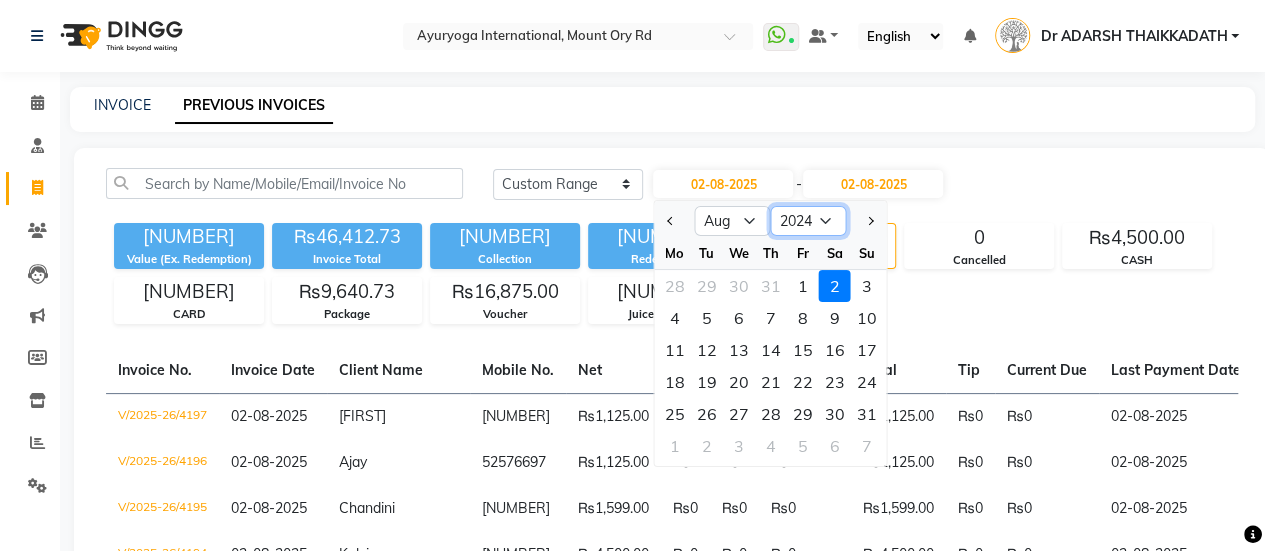 click on "2015 2016 2017 2018 2019 2020 2021 2022 2023 2024 2025 2026 2027 2028 2029 2030 2031 2032 2033 2034 2035" 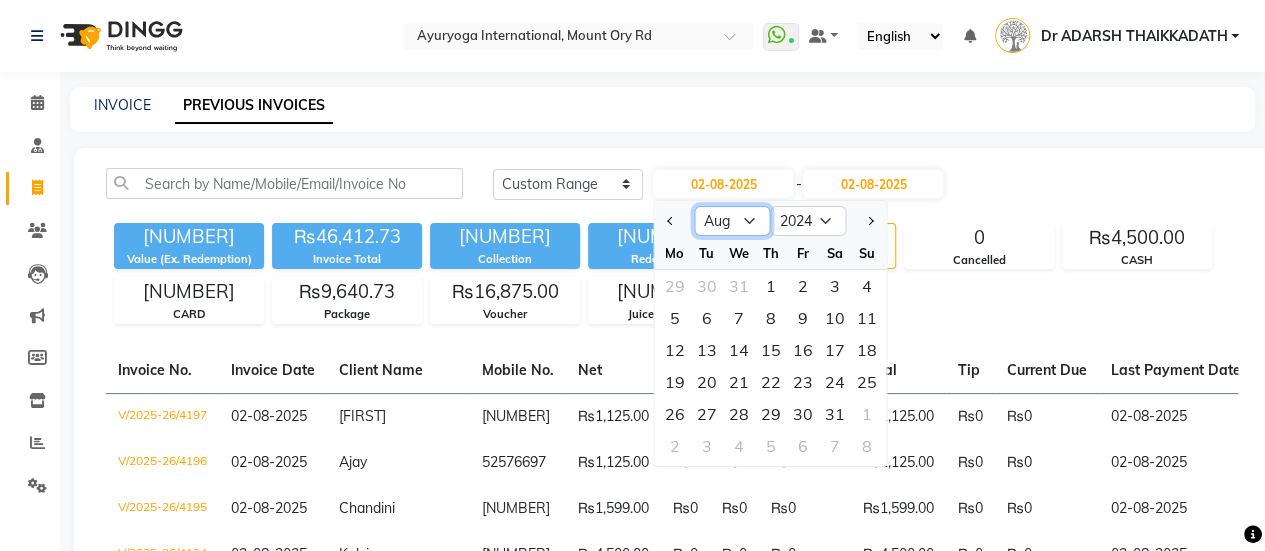 click on "Jan Feb Mar Apr May Jun Jul Aug Sep Oct Nov Dec" 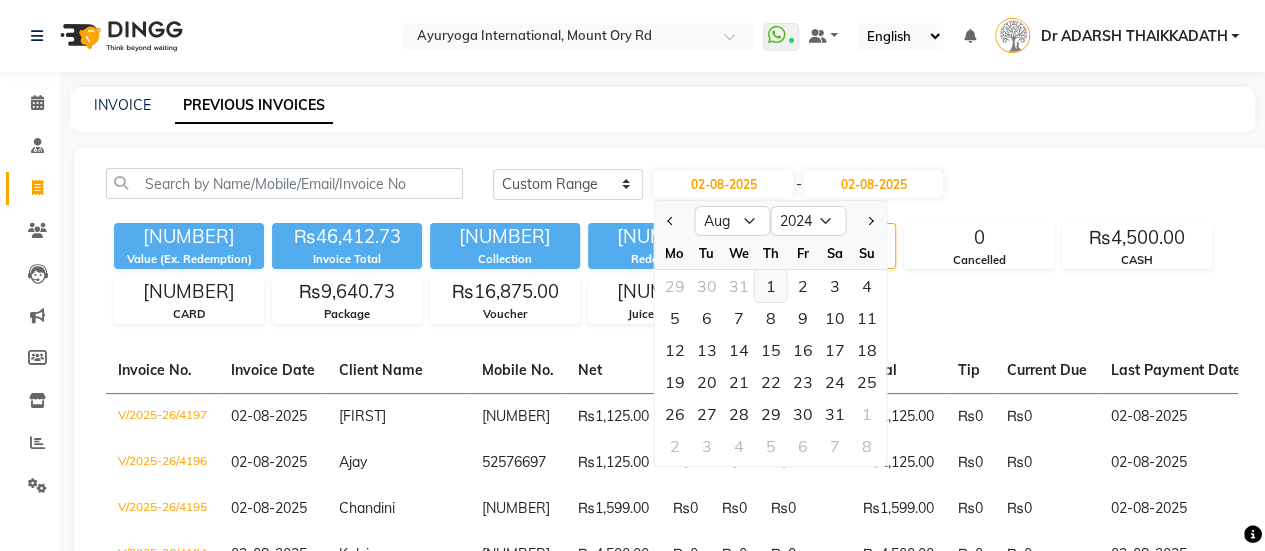 click on "1" 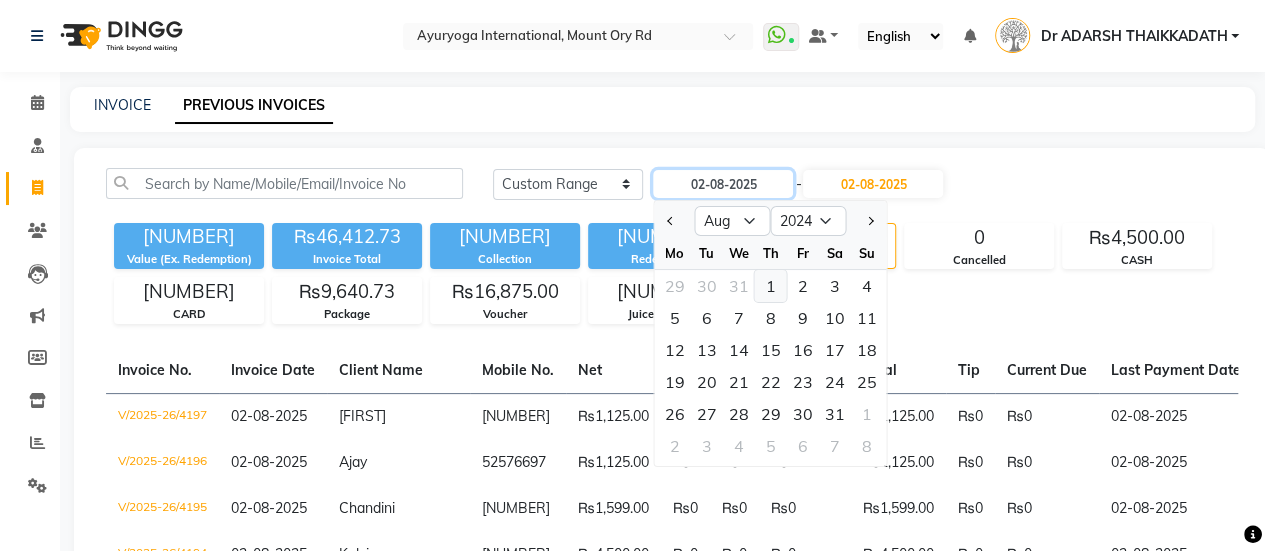 type on "01-08-2024" 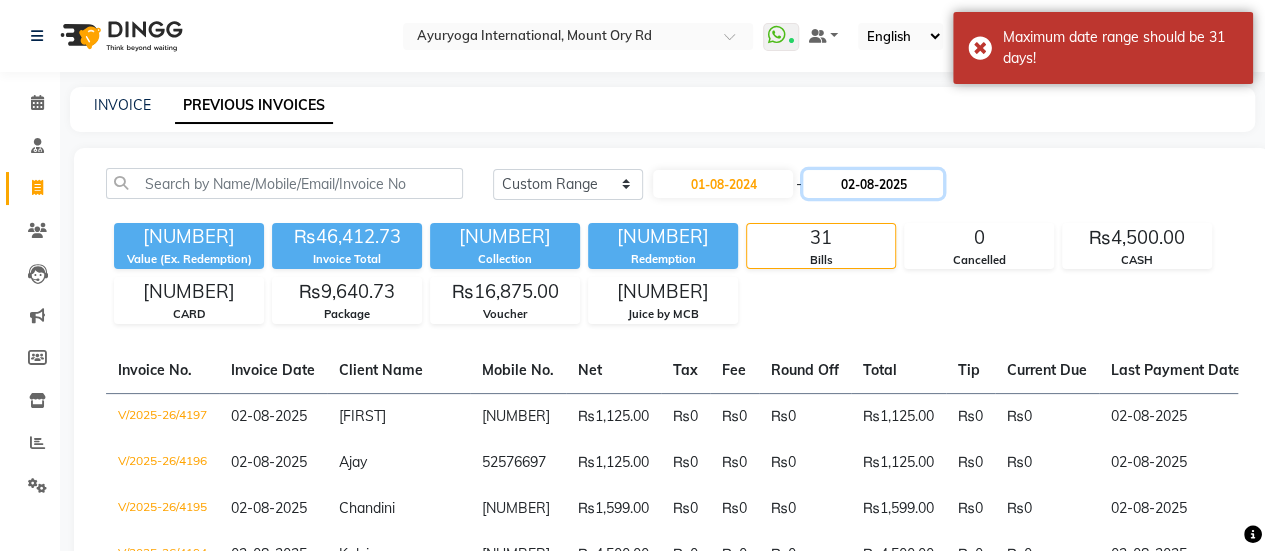 click on "02-08-2025" 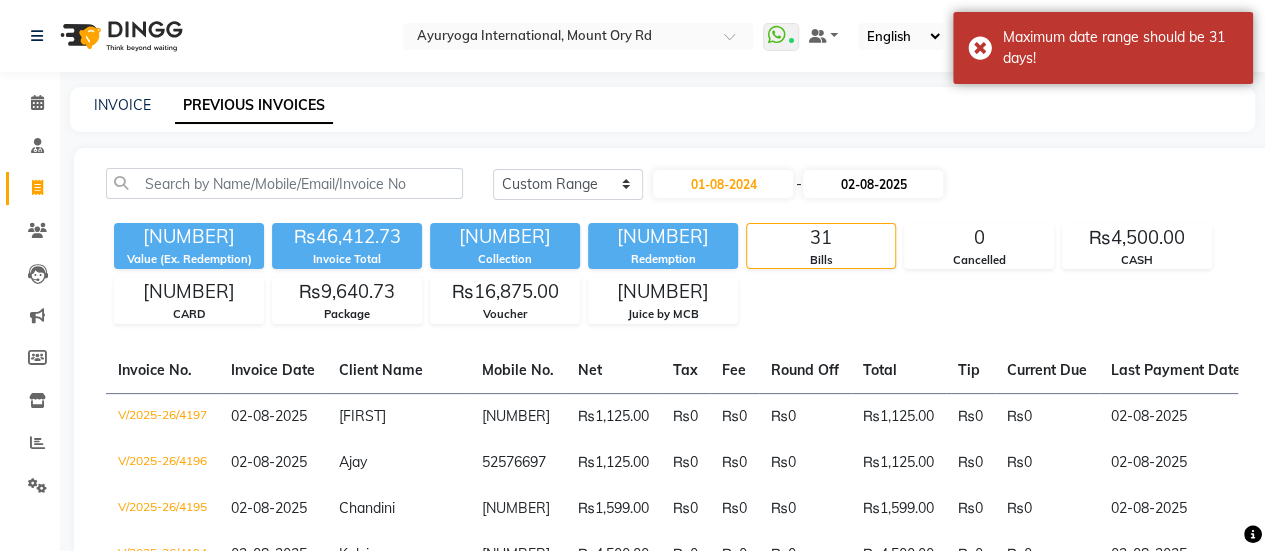 select on "8" 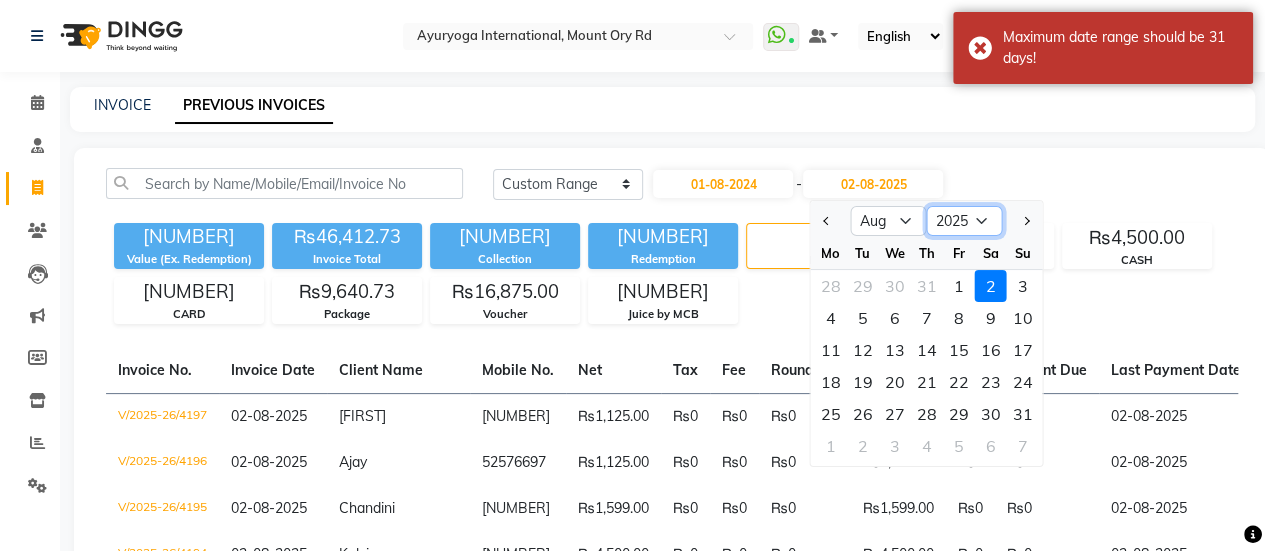 click on "2024 2025 2026 2027 2028 2029 2030 2031 2032 2033 2034 2035" 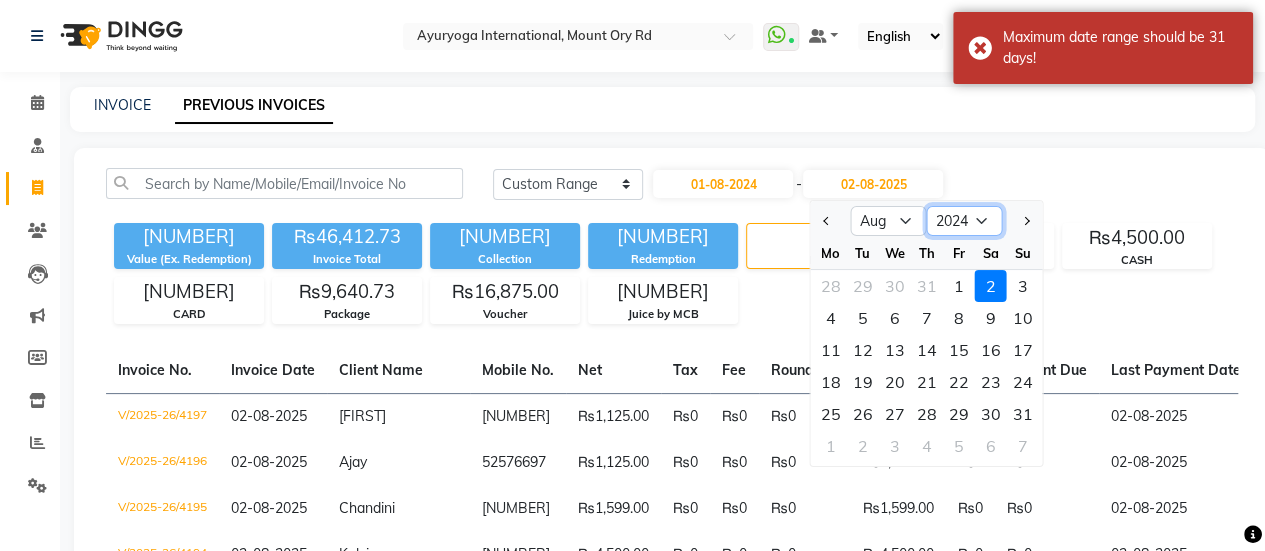 click on "2024 2025 2026 2027 2028 2029 2030 2031 2032 2033 2034 2035" 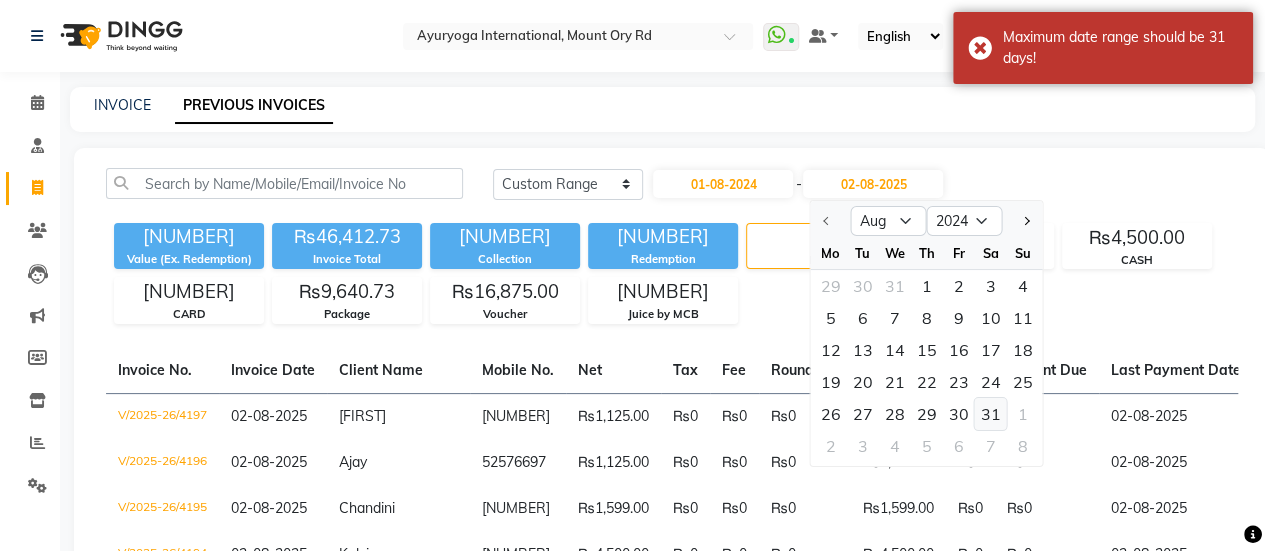 click on "31" 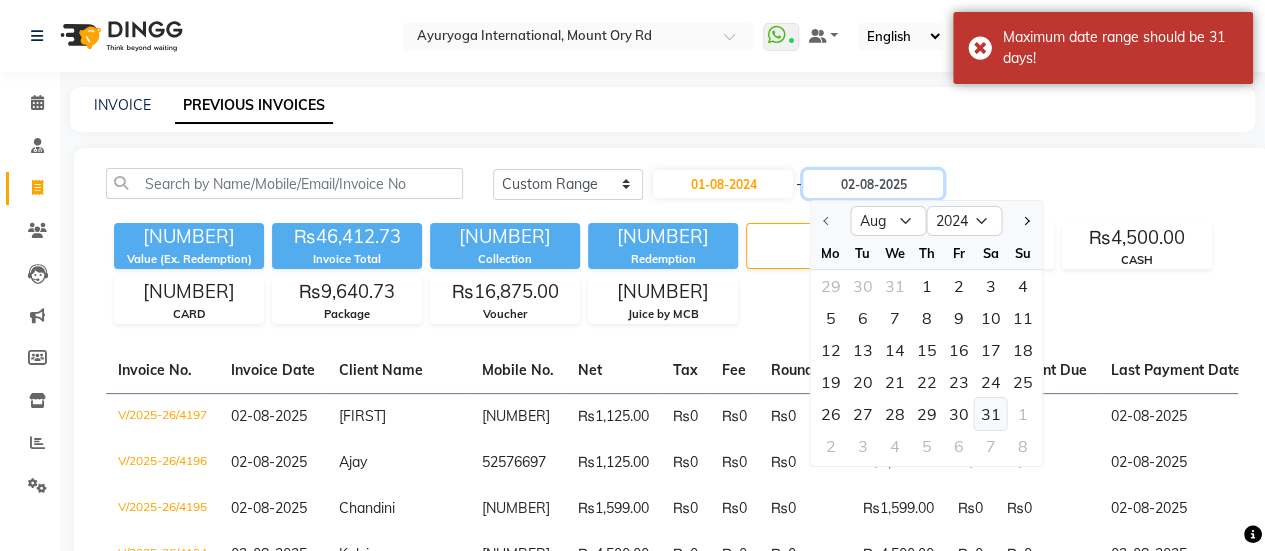 type on "31-08-2024" 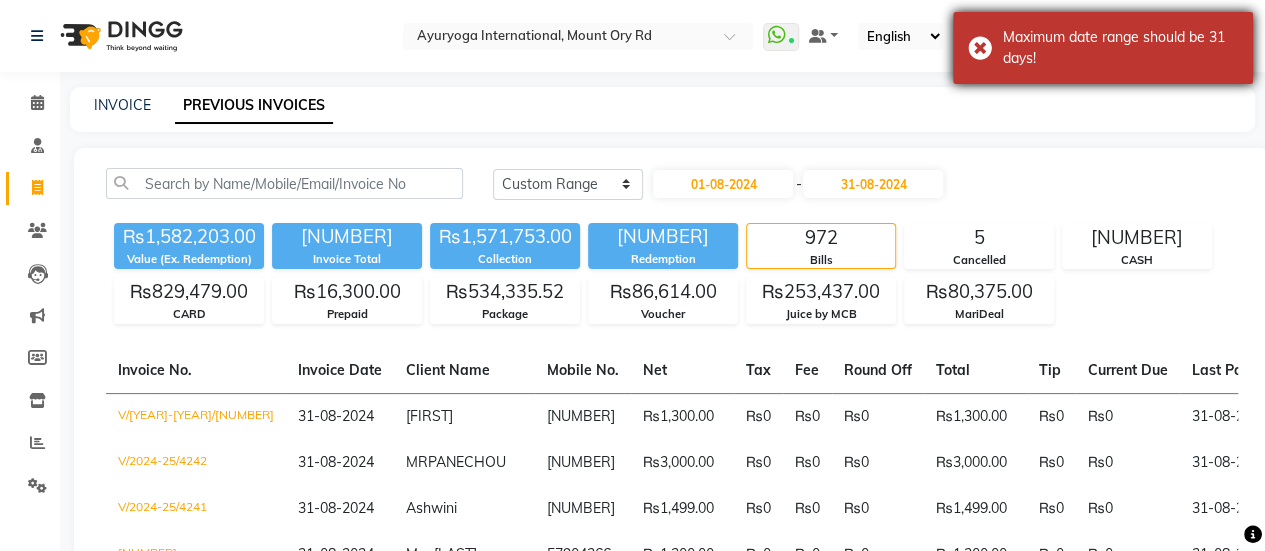 click on "Maximum date range should be 31 days!" at bounding box center [1103, 48] 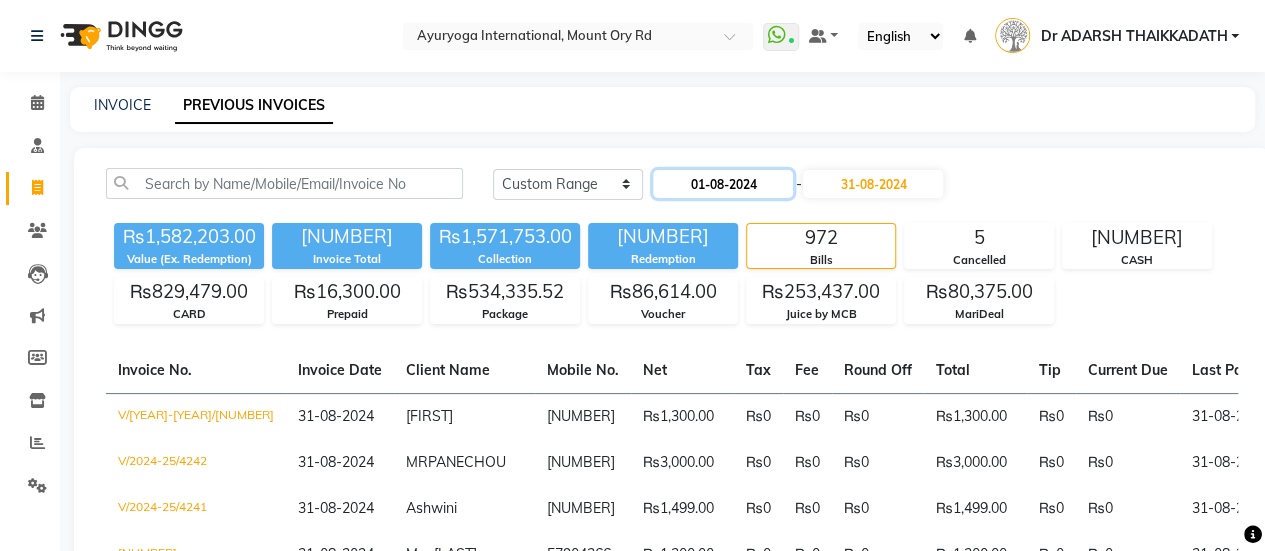 click on "01-08-2024" 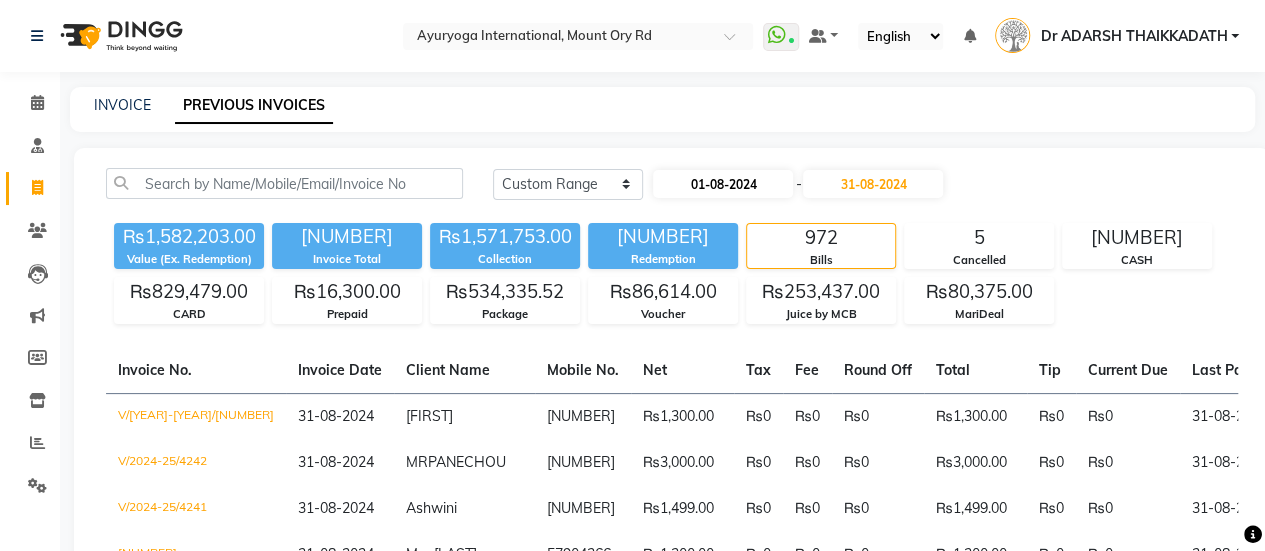 select on "8" 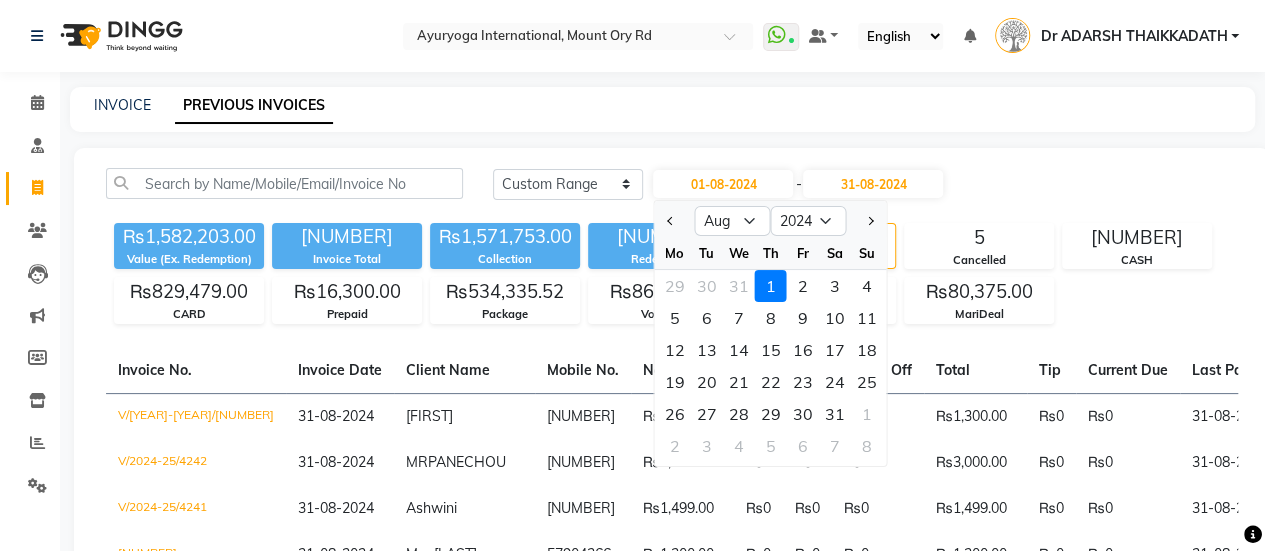 click on "Today Yesterday Custom Range 01-08-2024 Jan Feb Mar Apr May Jun Jul Aug Sep Oct Nov Dec 2014 2015 2016 2017 2018 2019 2020 2021 2022 2023 2024 2025 2026 2027 2028 2029 2030 2031 2032 2033 2034 Mo Tu We Th Fr Sa Su 29 30 31 1 2 3 4 5 6 7 8 9 10 11 12 13 14 15 16 17 18 19 20 21 22 23 24 25 26 27 28 29 30 31 1 2 3 4 5 6 7 8 - 31-08-2024 [VALUE] (Ex. Redemption) [INVOICE] [COLLECTION] [REDEMPTION] 972 Bills 5 Cancelled [CASH] [CARD] [PREPAID] [PACKAGE] [VOUCHER] [JUICE BY MCB] [MARIDEAL] Invoice No. Invoice Date Client Name Mobile No. Net Tax Fee Round Off Total Tip Current Due Last Payment Date Payment Amount Payment Methods Cancel Reason Status V/2024-25/4249 31-08-2024 [FIRST] [PHONE] [AMOUNT] [TAX] [FEE] [ROUND OFF] [TOTAL] [TIP] [CURRENT DUE] 31-08-2024 [AMOUNT] Package - PAID V/2024-25/4242 31-08-2024 MR [LAST] [PHONE] [AMOUNT] [TAX]" 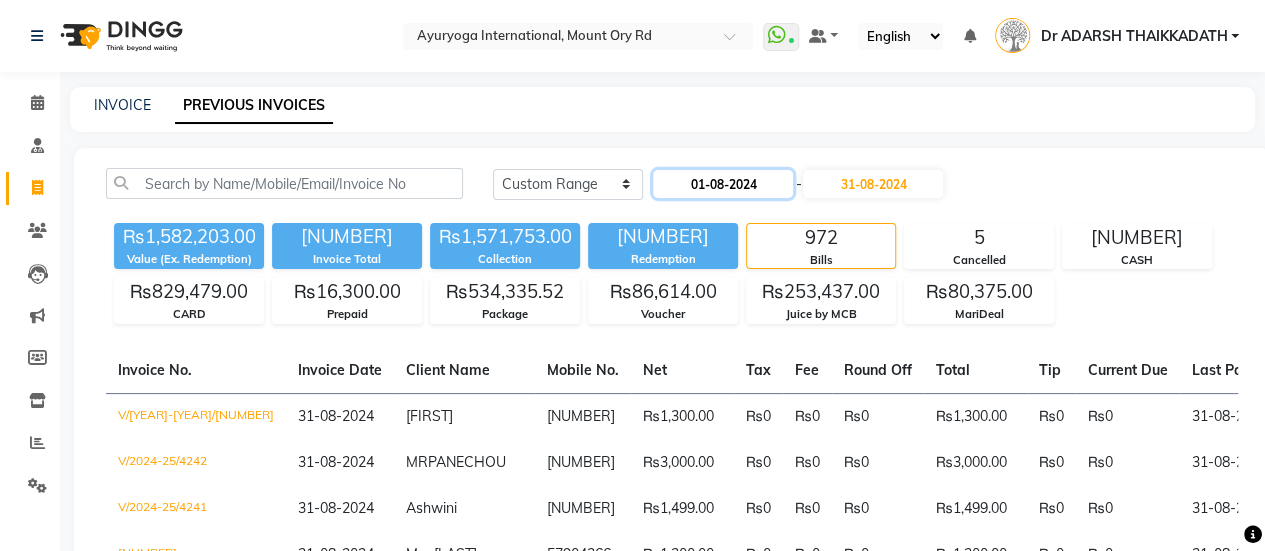 click on "01-08-2024" 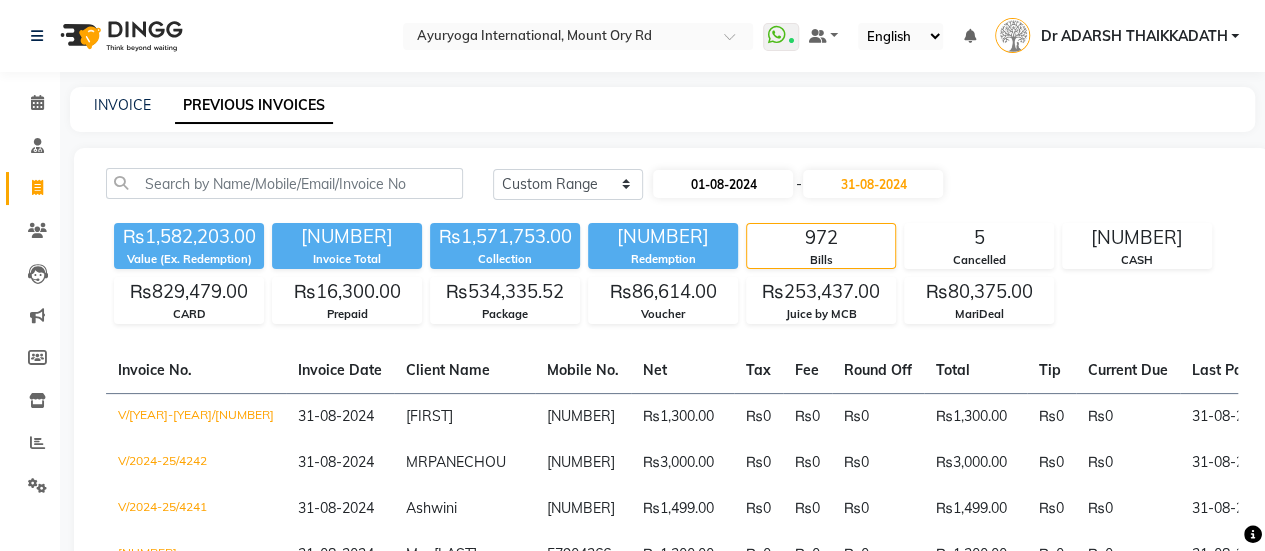 select on "8" 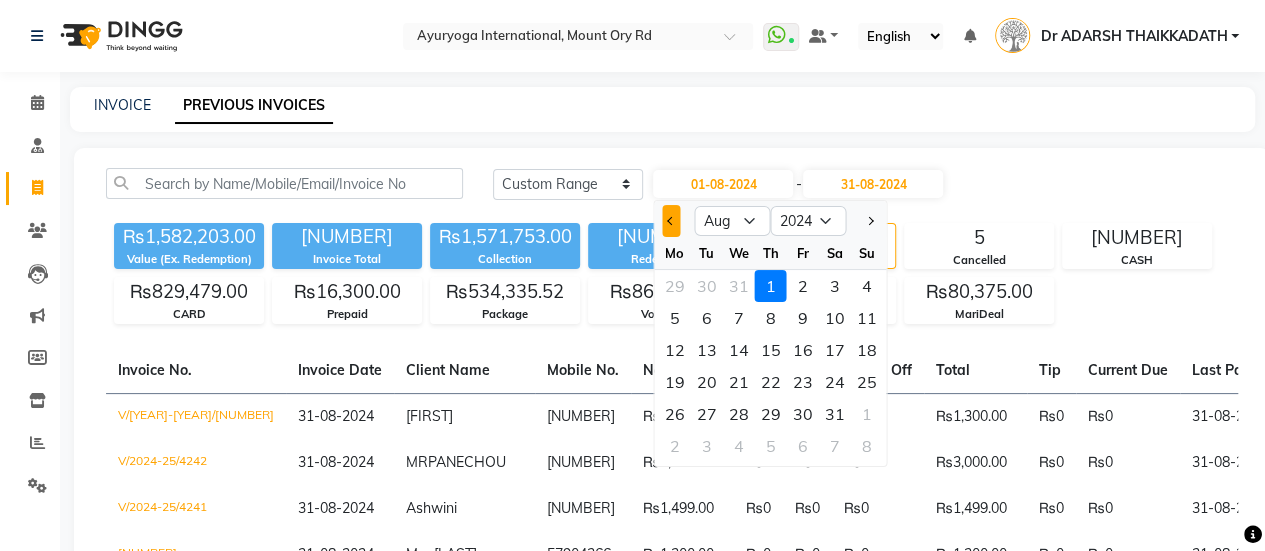 click 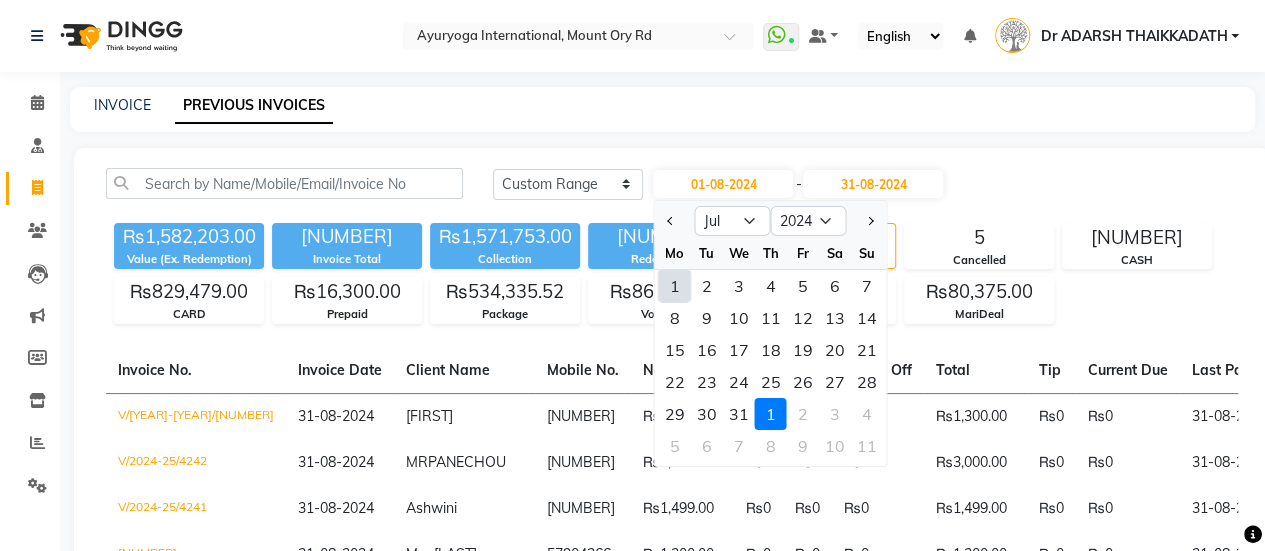 click on "1" 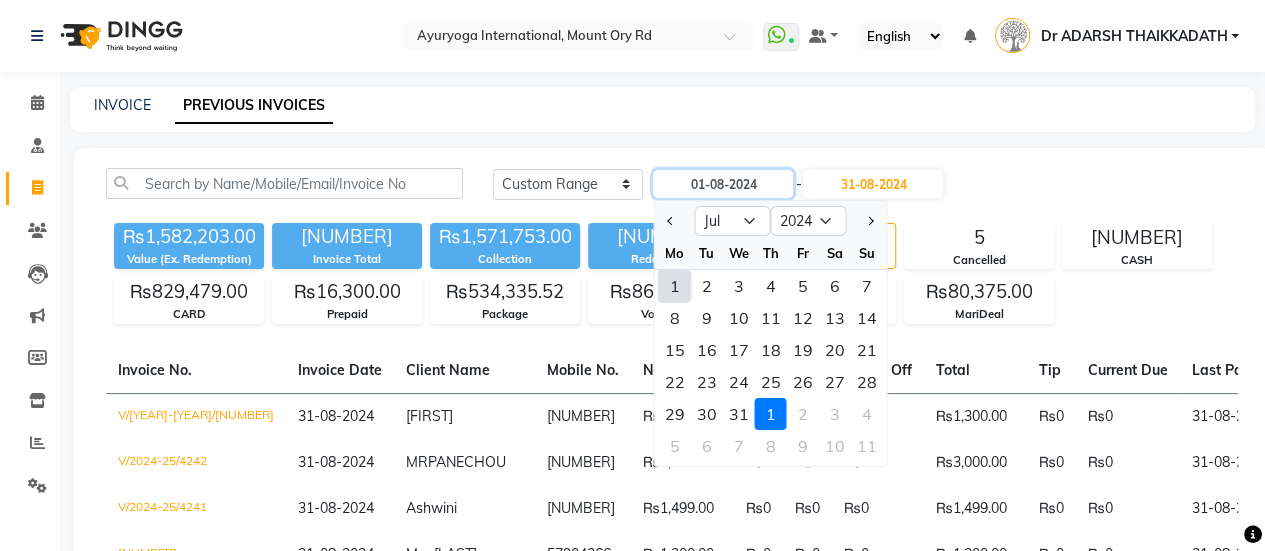 type on "01-07-2024" 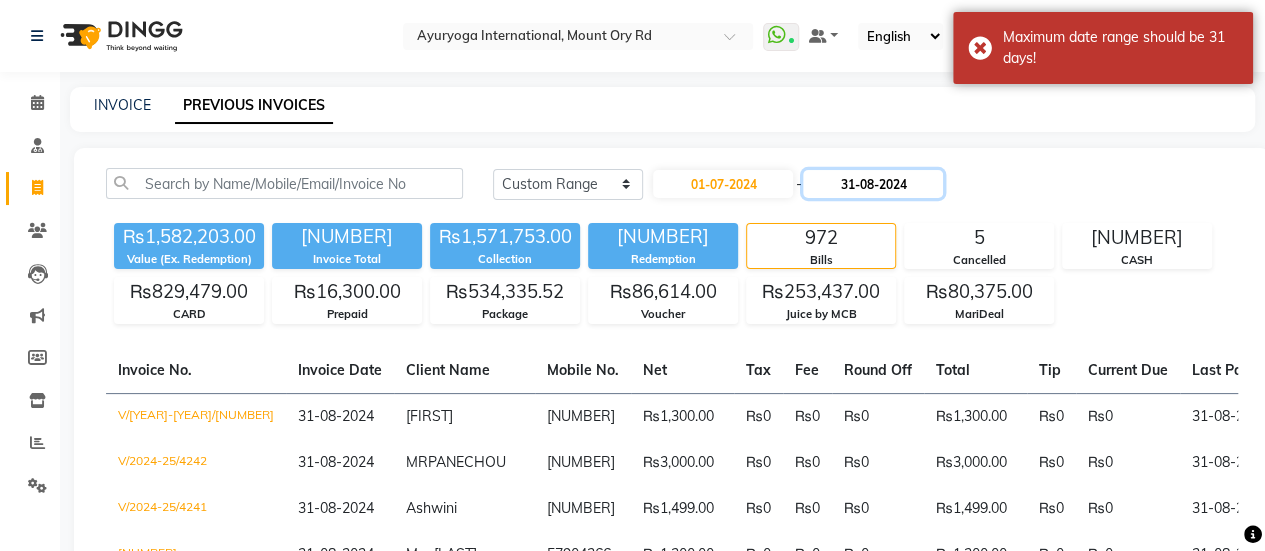 click on "31-08-2024" 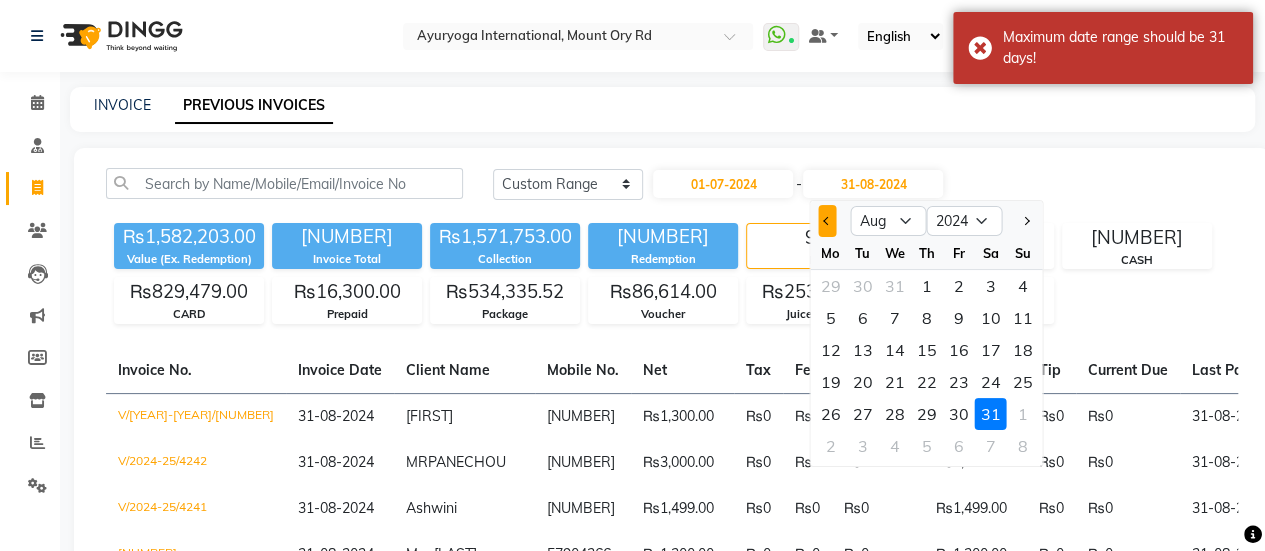 click 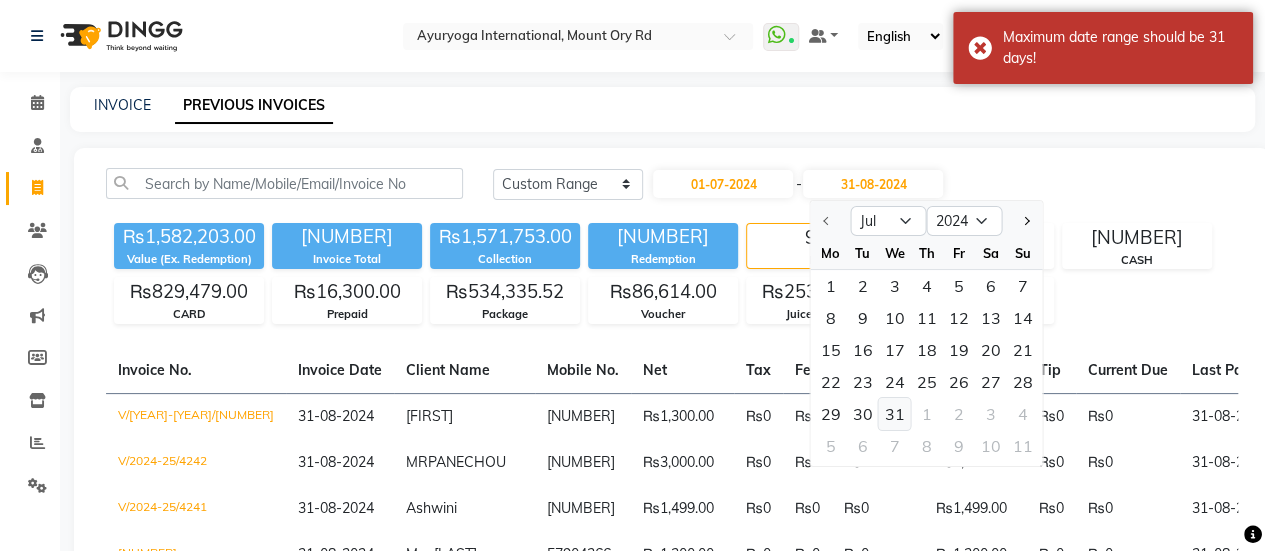 click on "31" 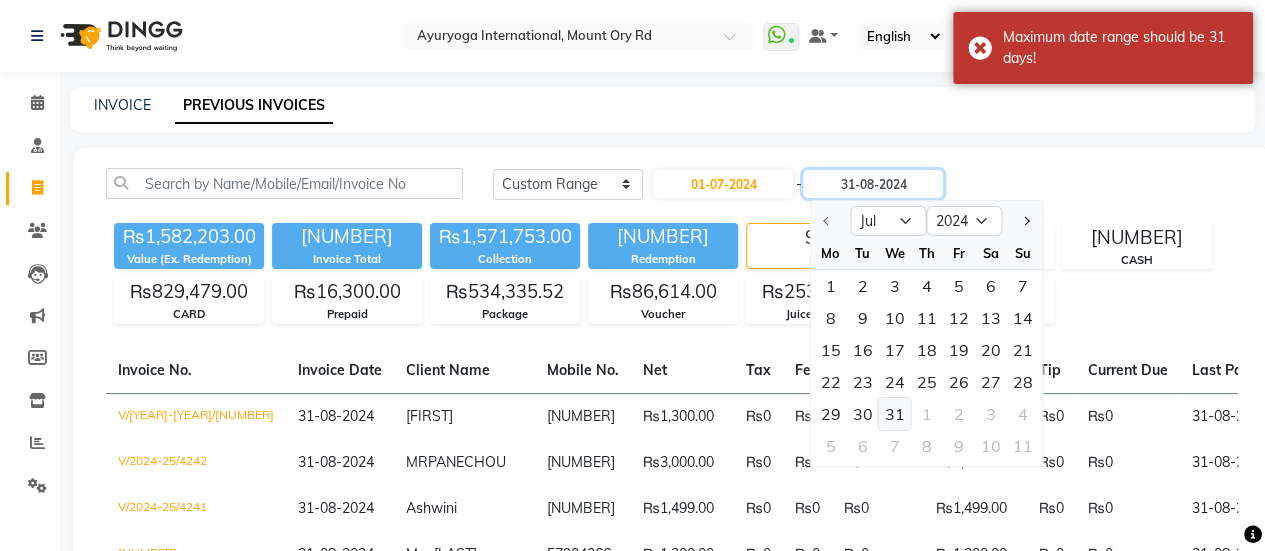 type on "31-07-2024" 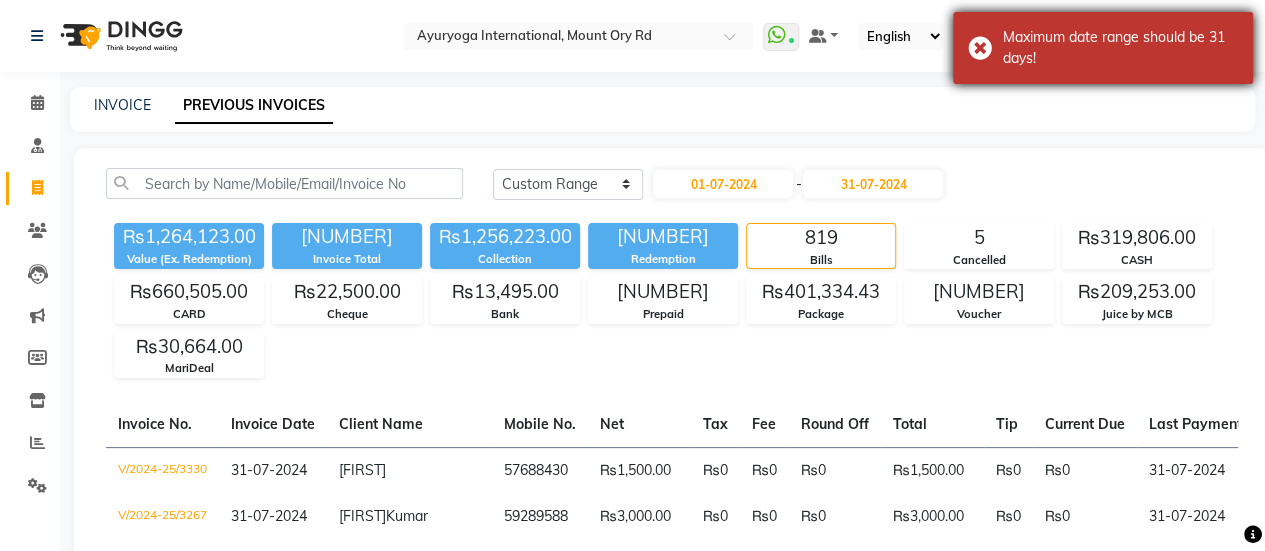 click on "Maximum date range should be 31 days!" at bounding box center [1103, 48] 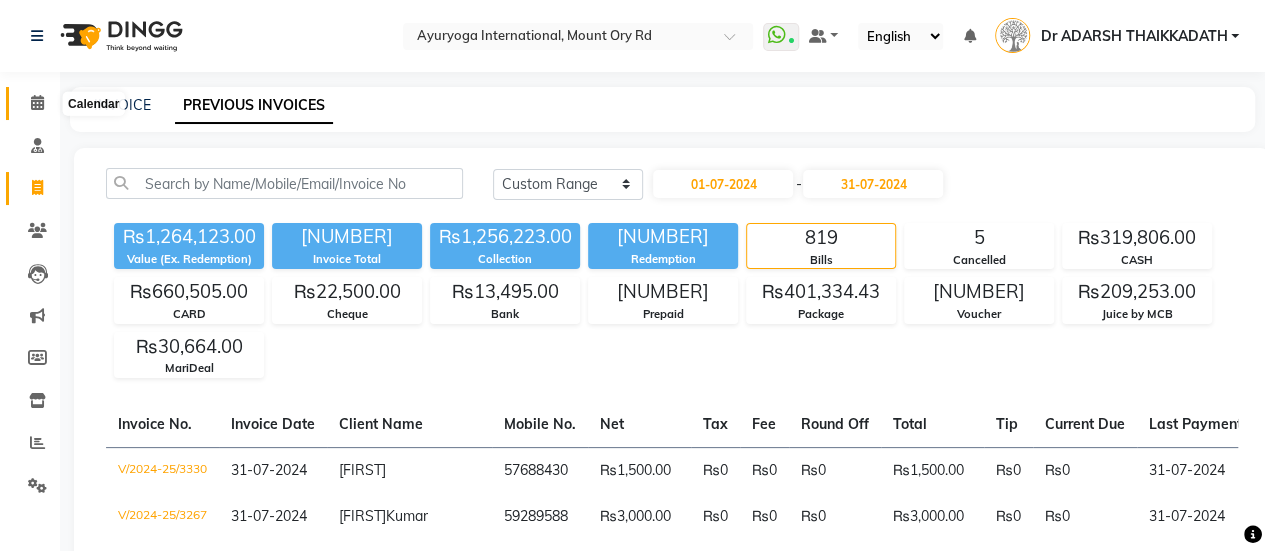 click 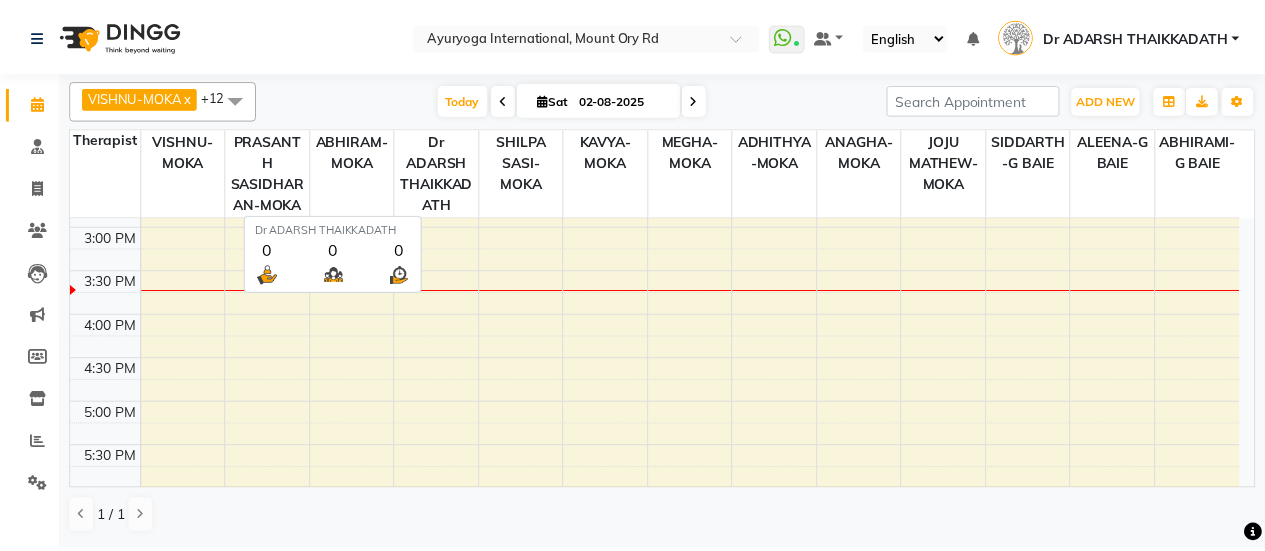 scroll, scrollTop: 0, scrollLeft: 0, axis: both 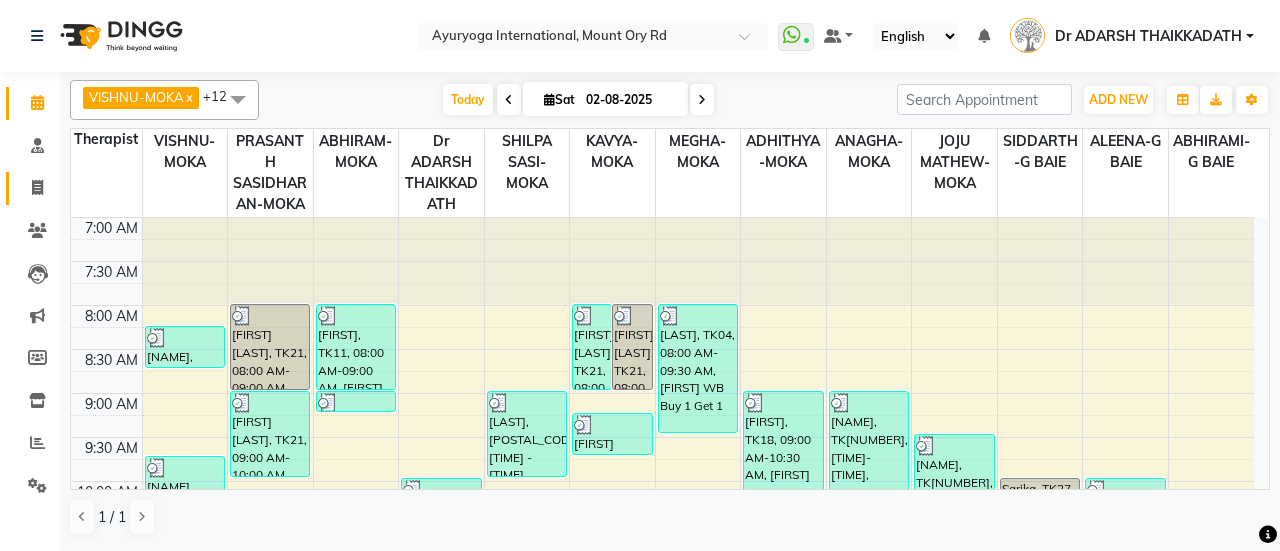 click on "Invoice" 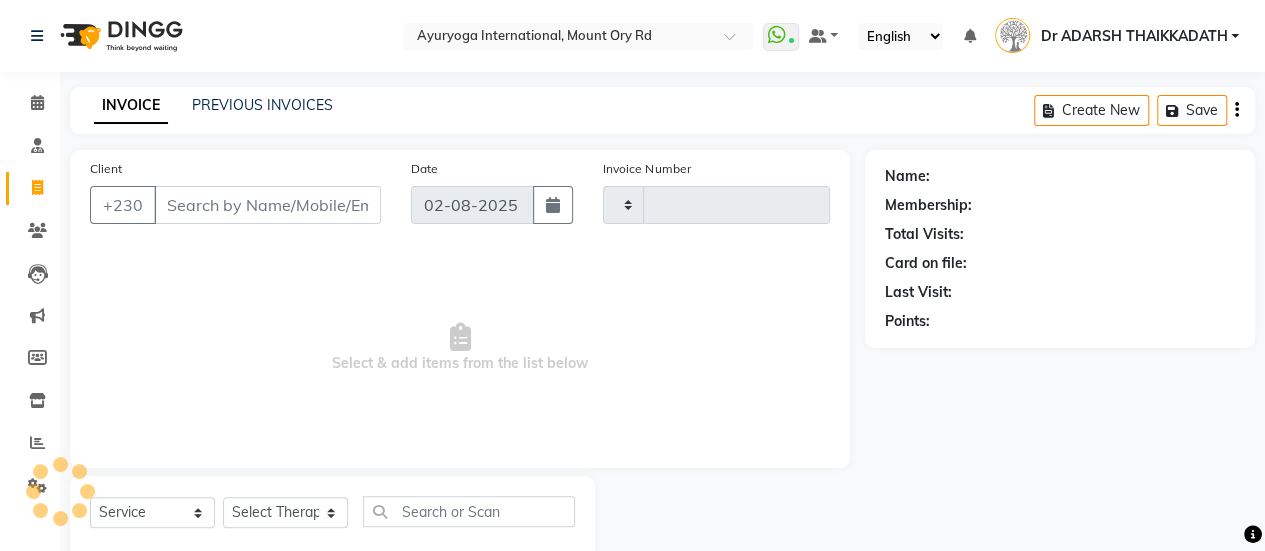 type on "4198" 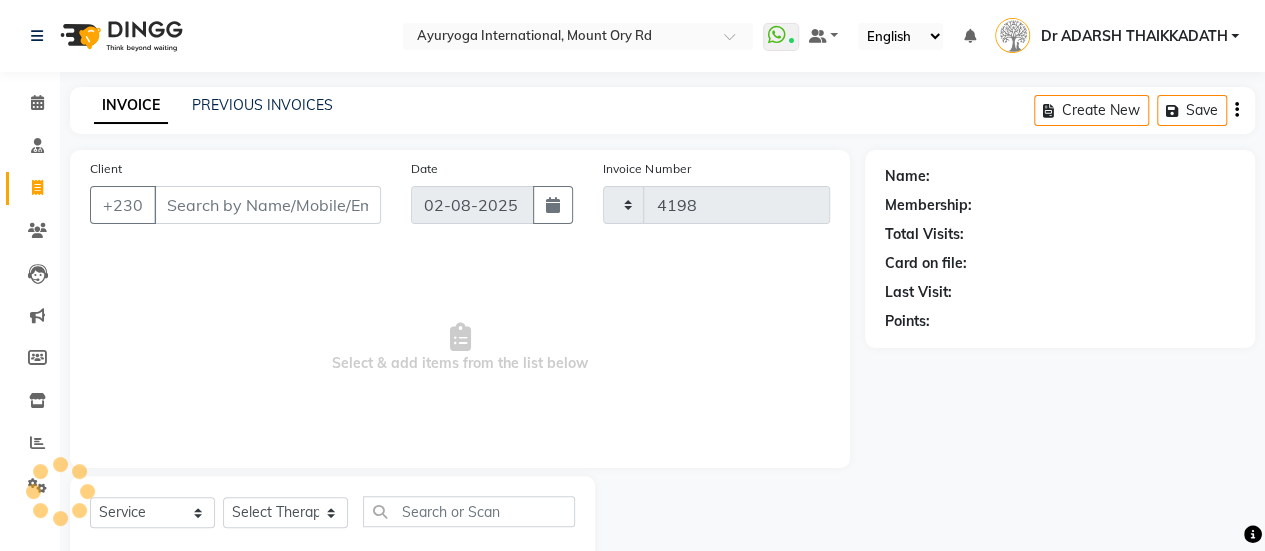select on "730" 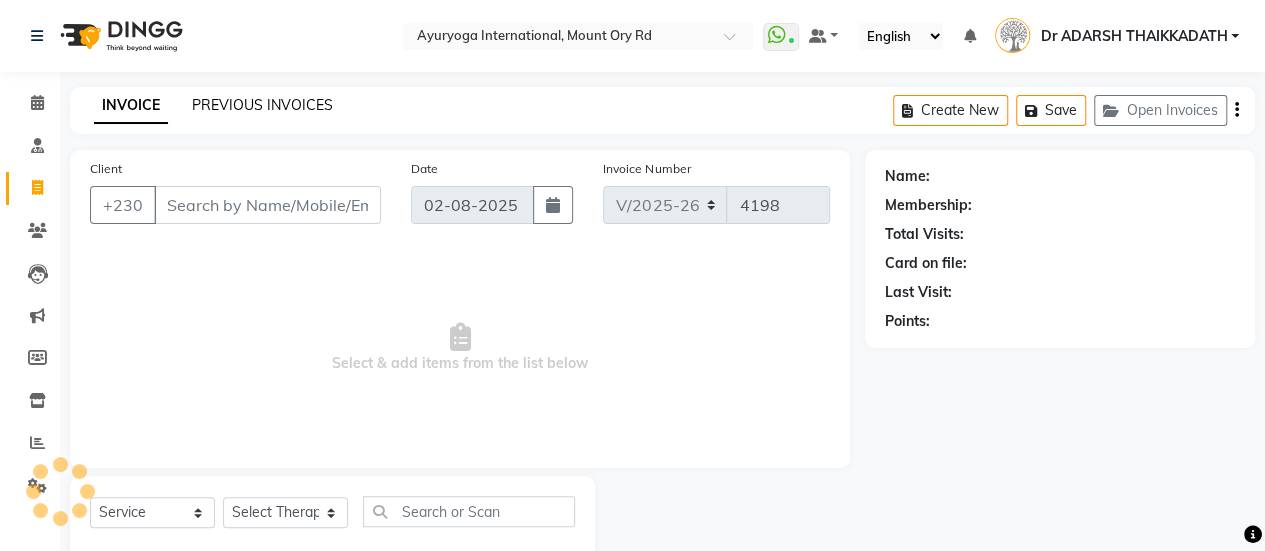 click on "PREVIOUS INVOICES" 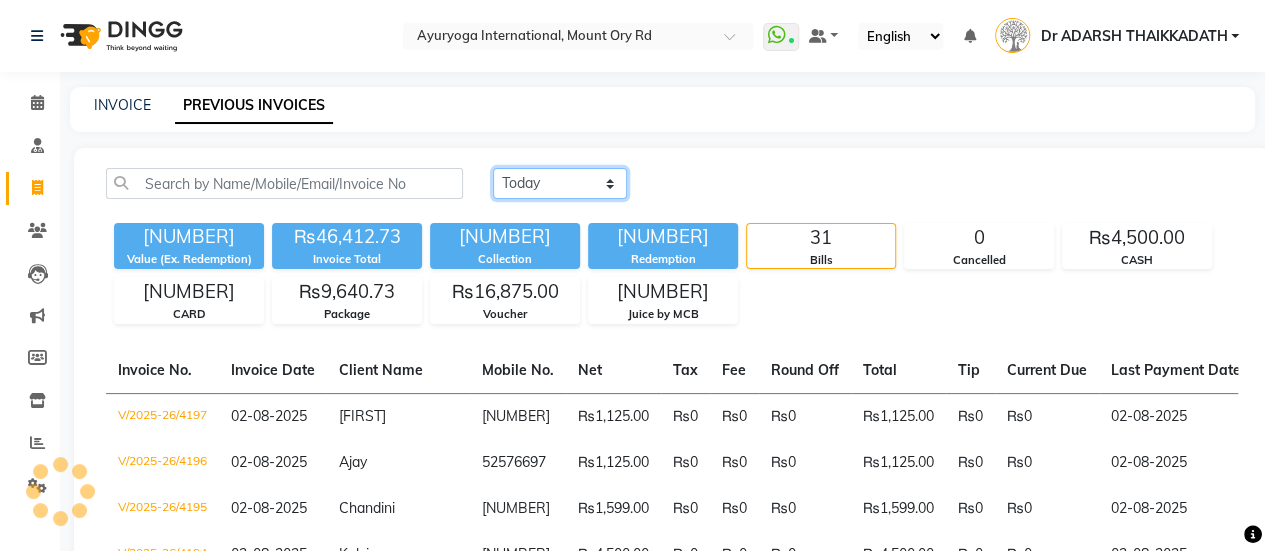click on "Today Yesterday Custom Range" 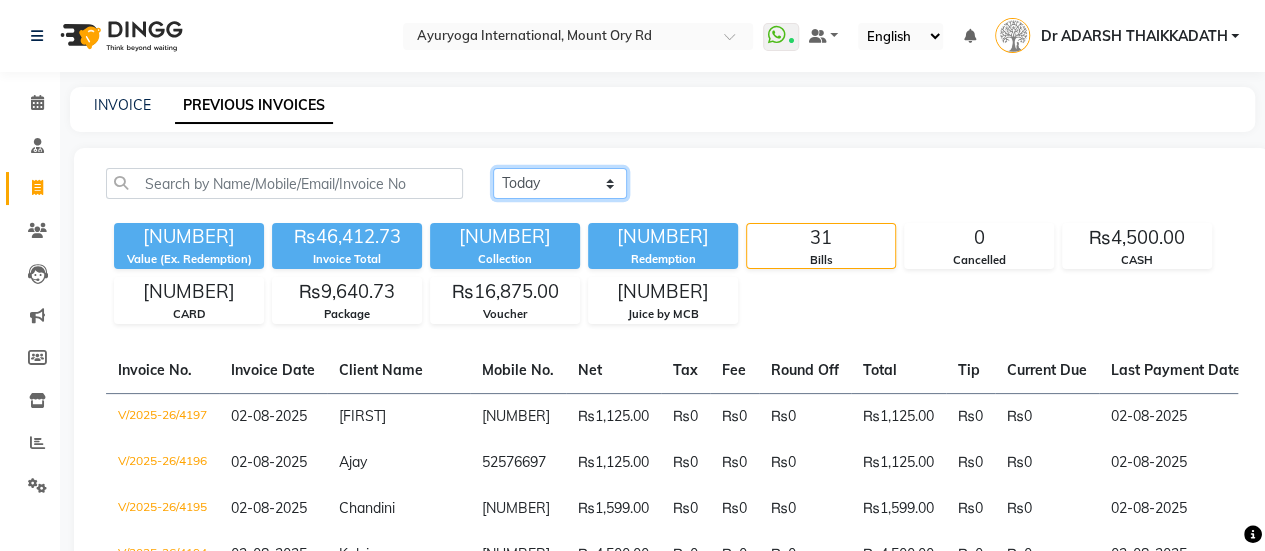 select on "range" 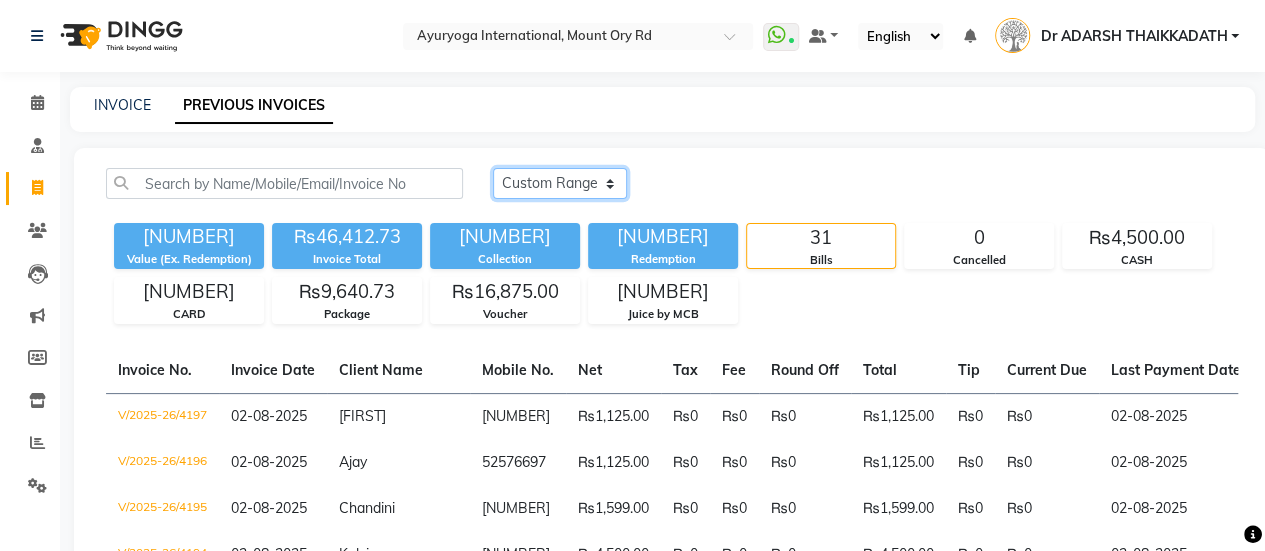 click on "Today Yesterday Custom Range" 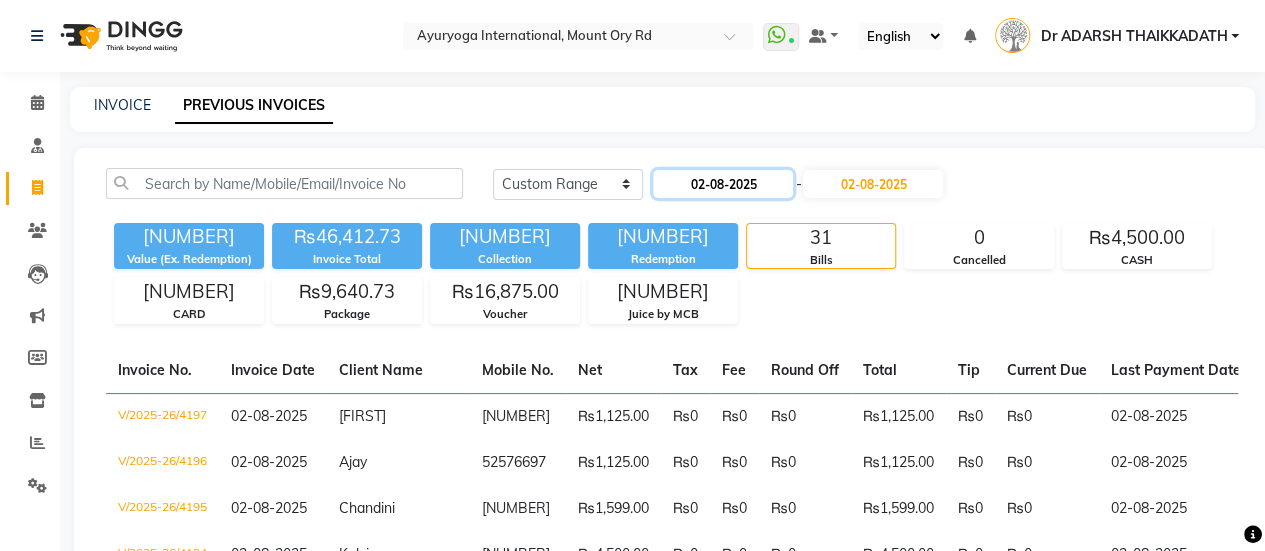 click on "02-08-2025" 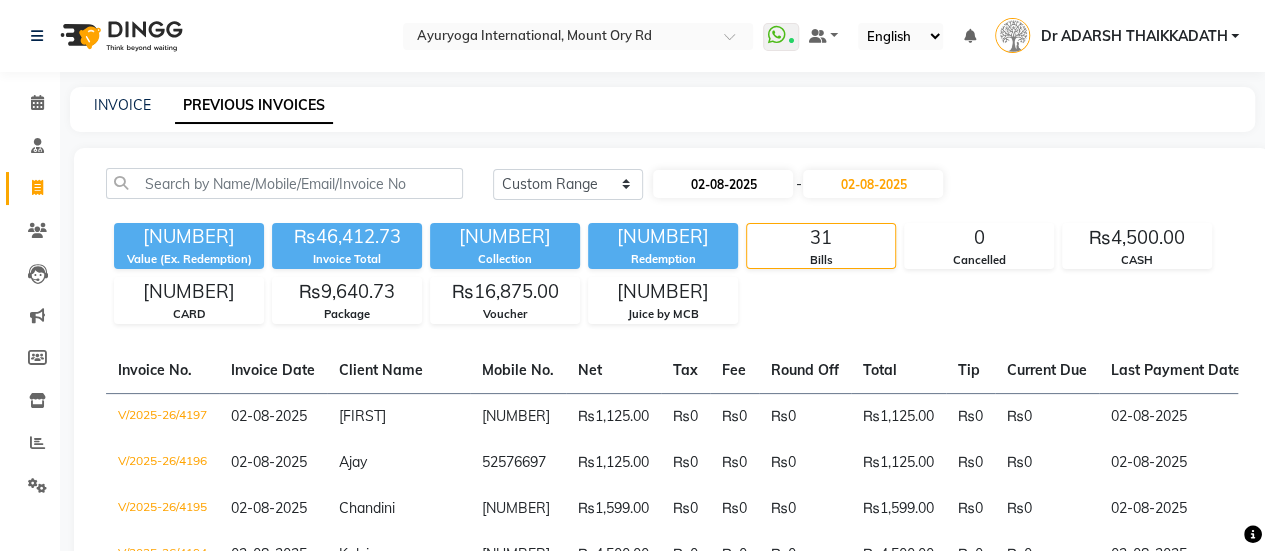 select on "8" 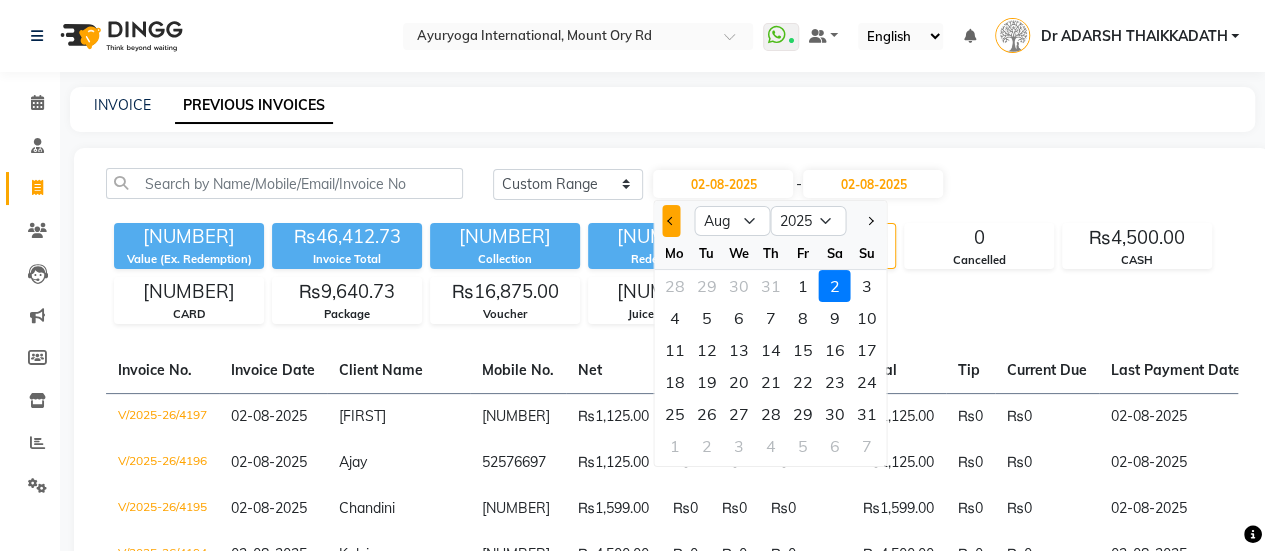 click 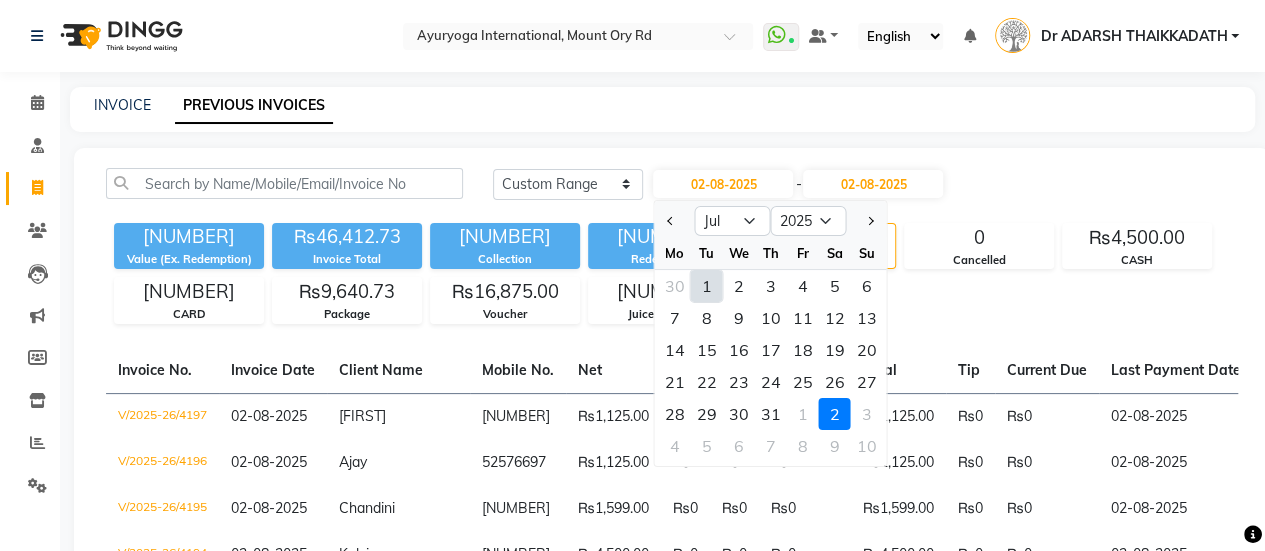 click on "1" 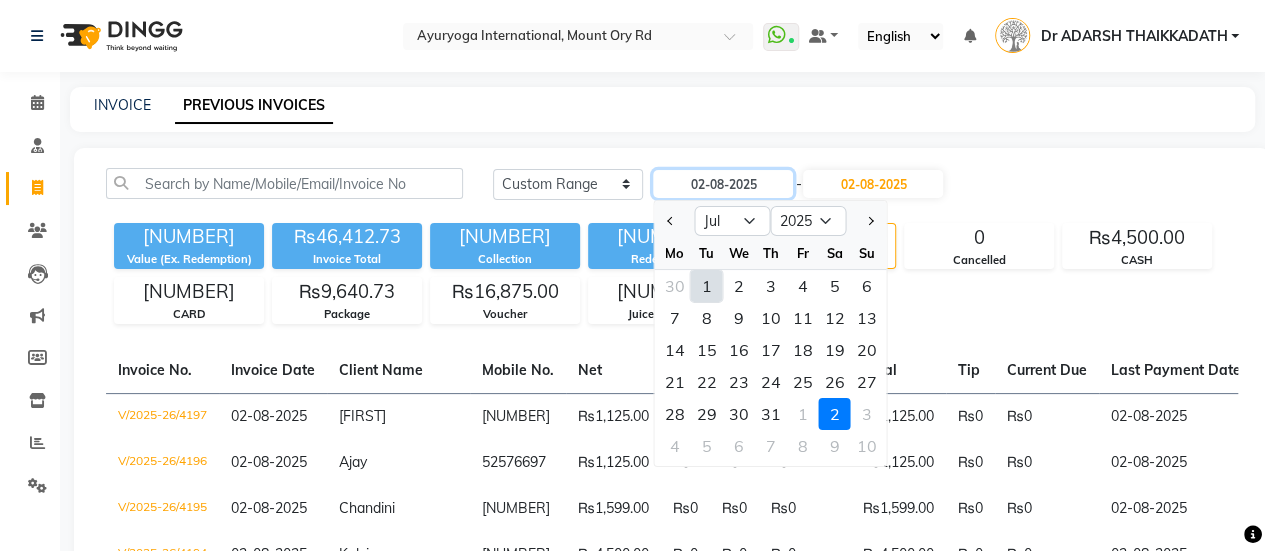 type on "01-07-2025" 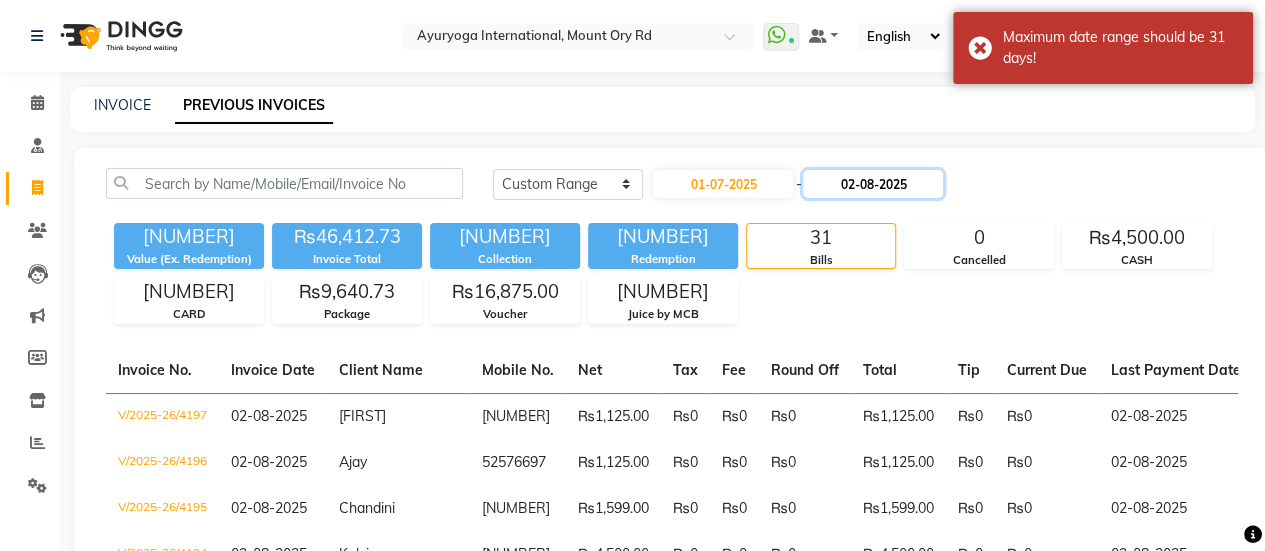 click on "02-08-2025" 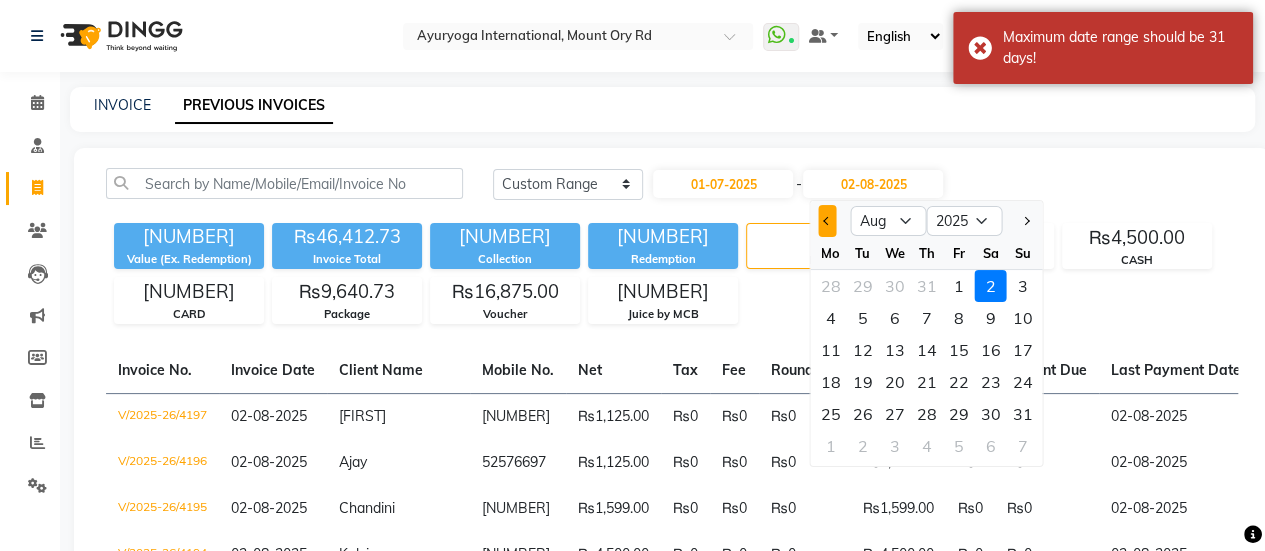click 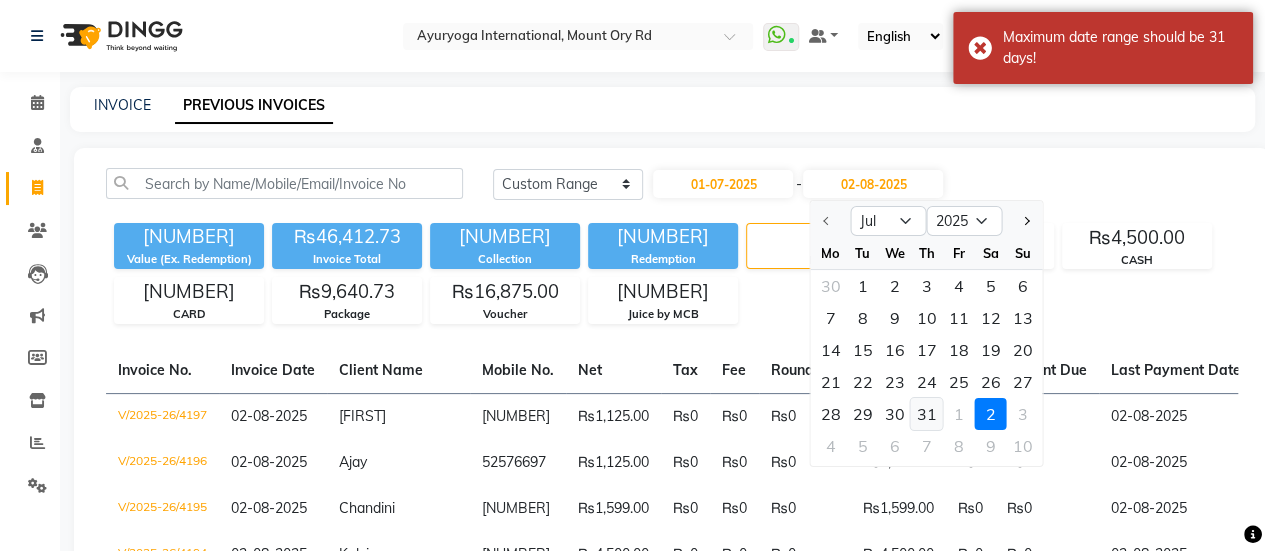click on "31" 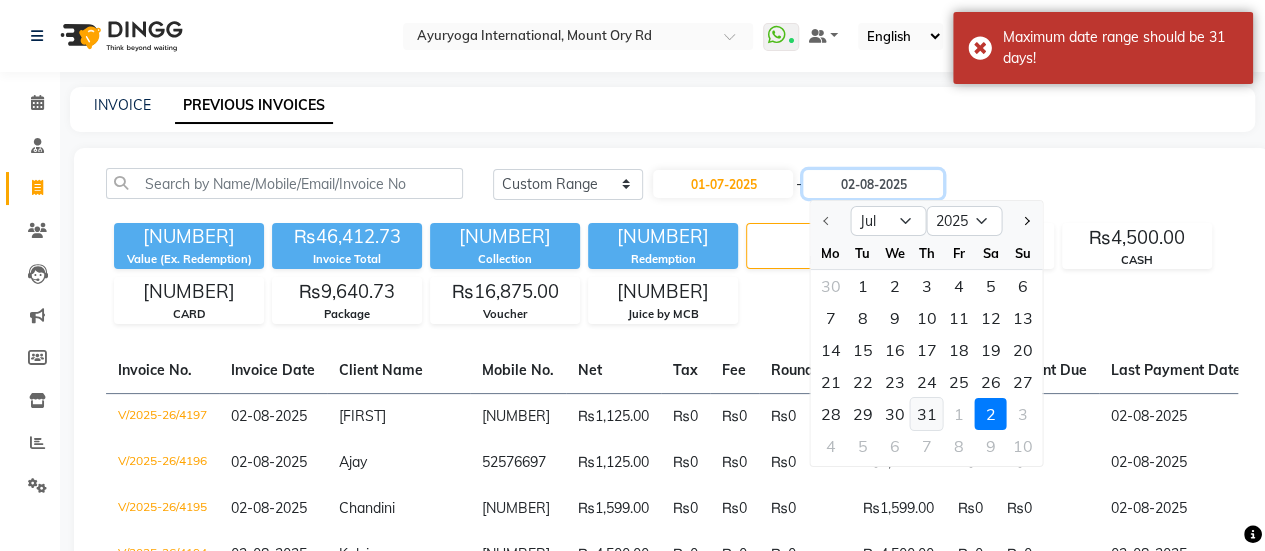 type on "31-07-2025" 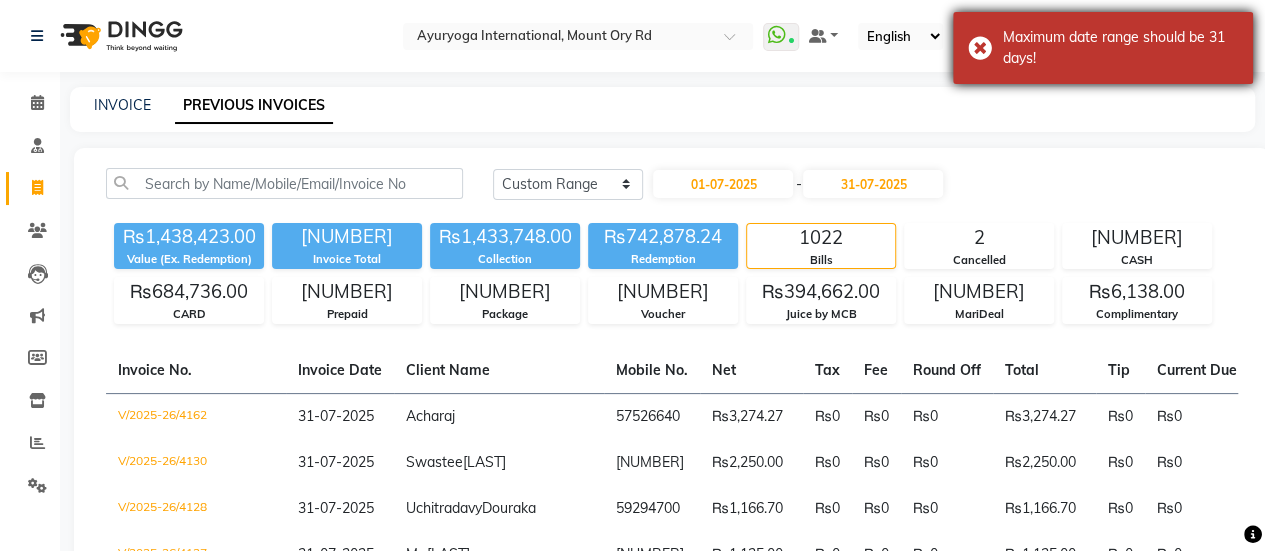 click on "Maximum date range should be 31 days!" at bounding box center [1103, 48] 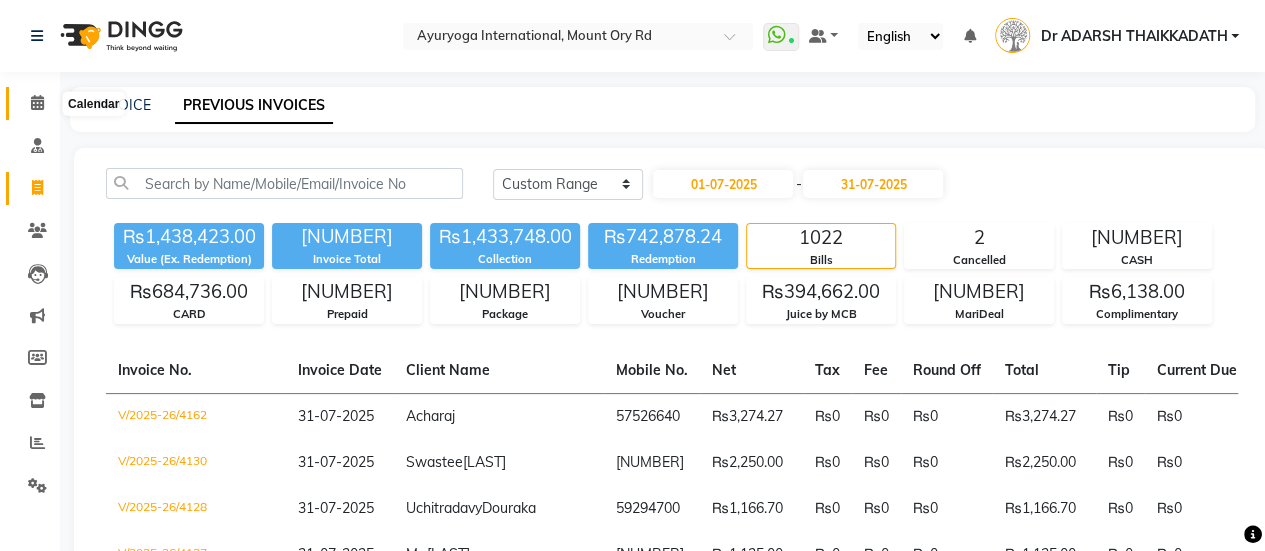 click 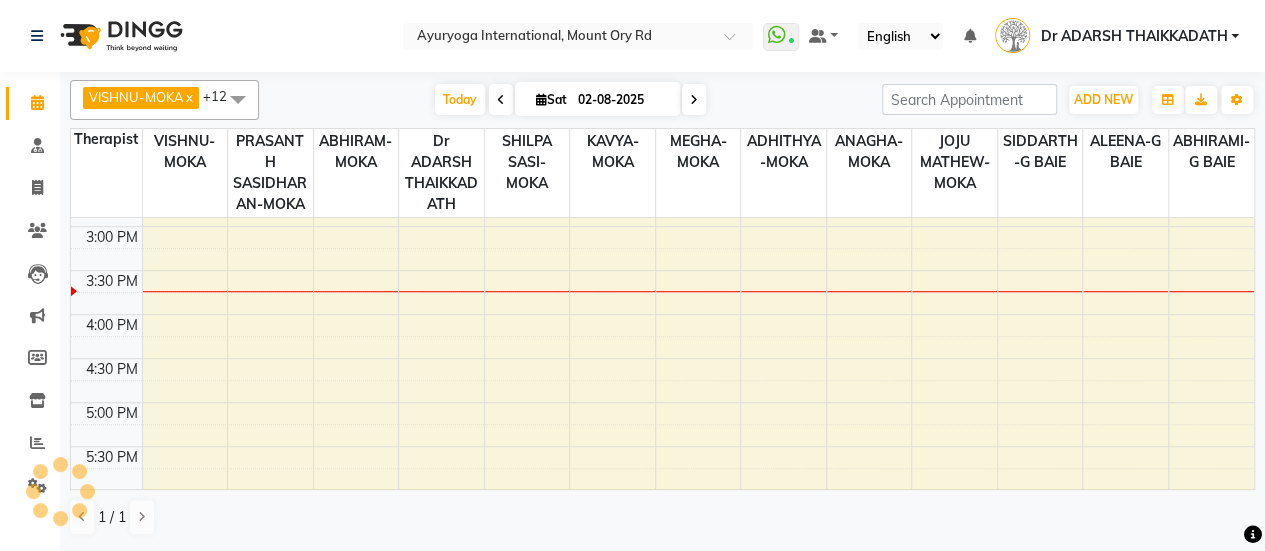 scroll, scrollTop: 0, scrollLeft: 0, axis: both 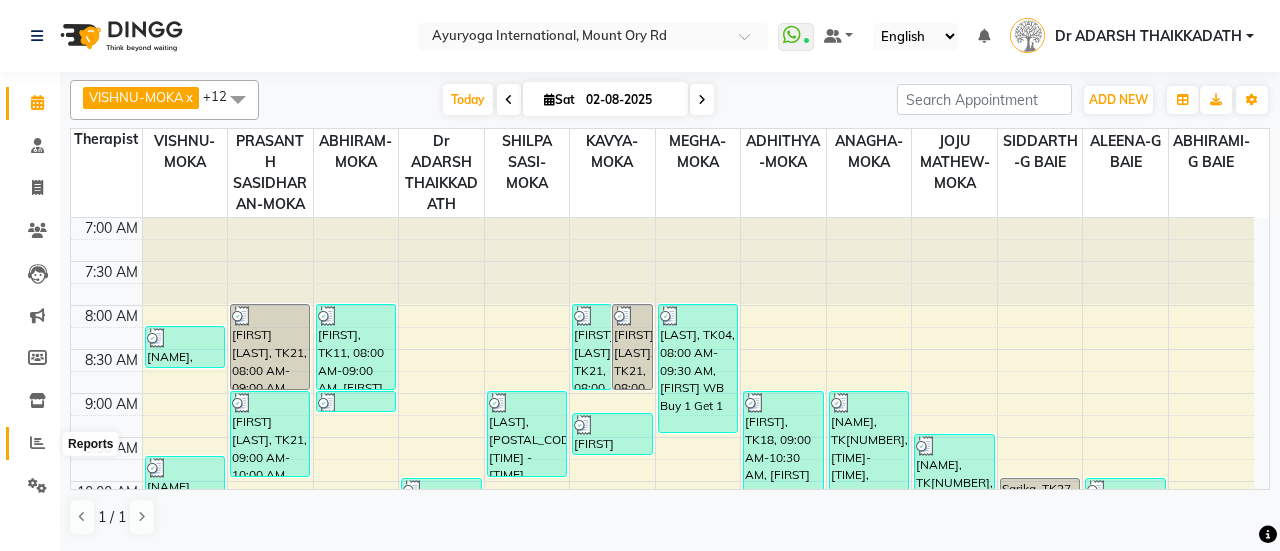 click 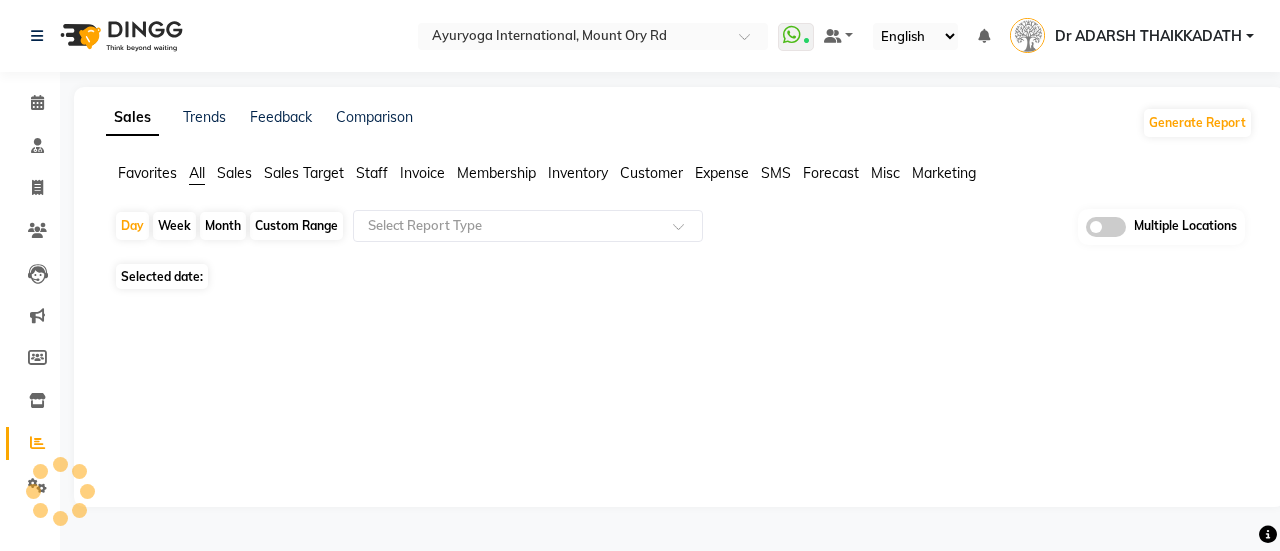 click on "Favorites All Sales Sales Target Staff Invoice Membership Inventory Customer Expense SMS Forecast Misc Marketing" 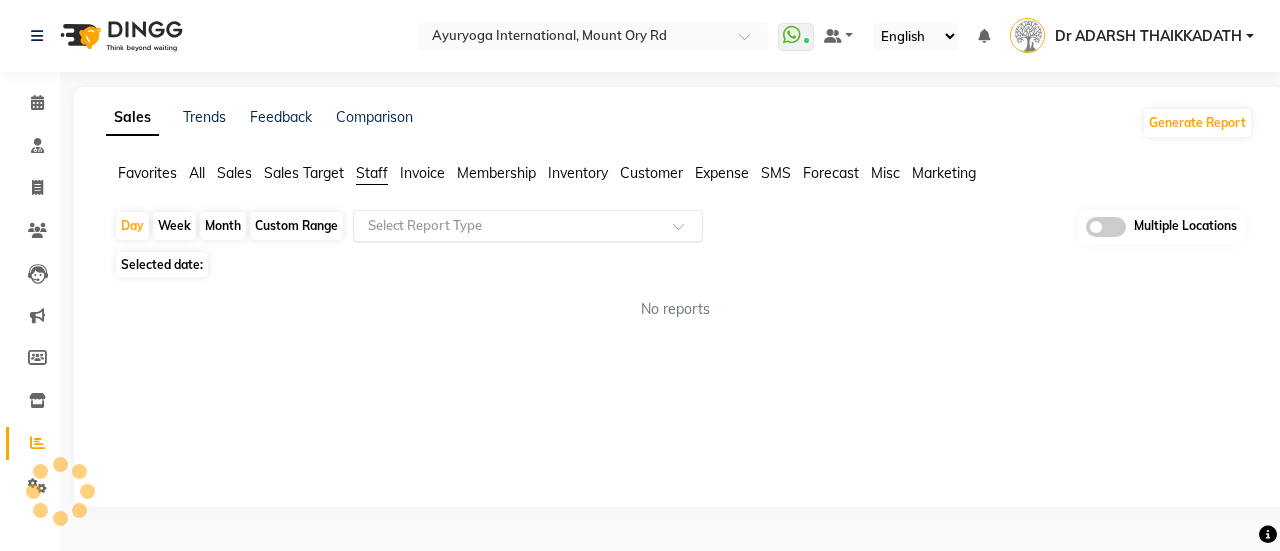 click on "Select Report Type" 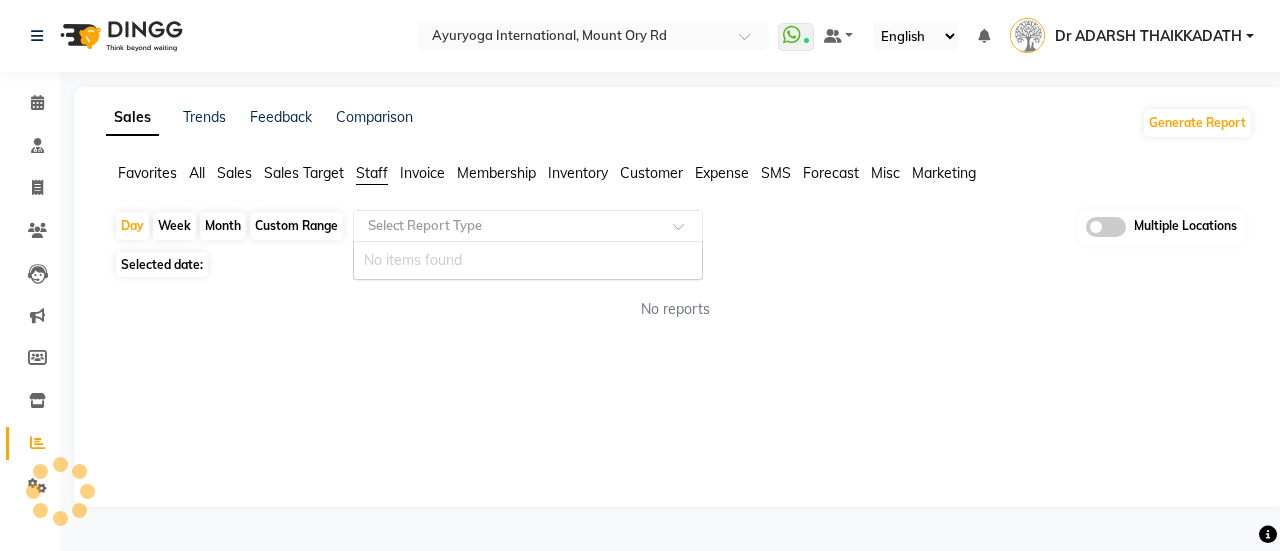 click 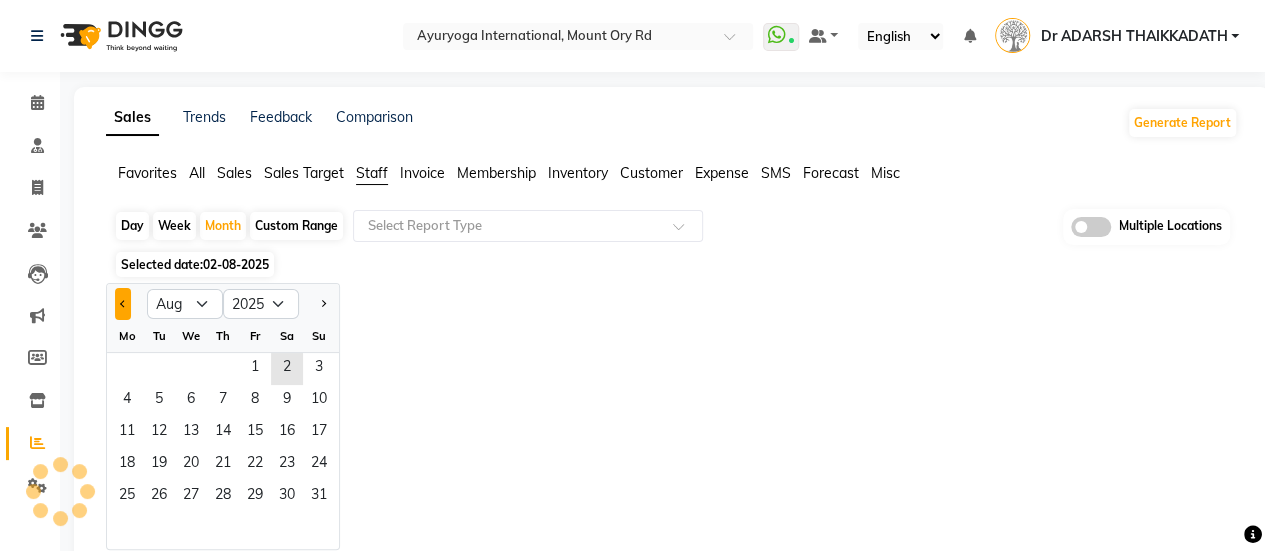 click 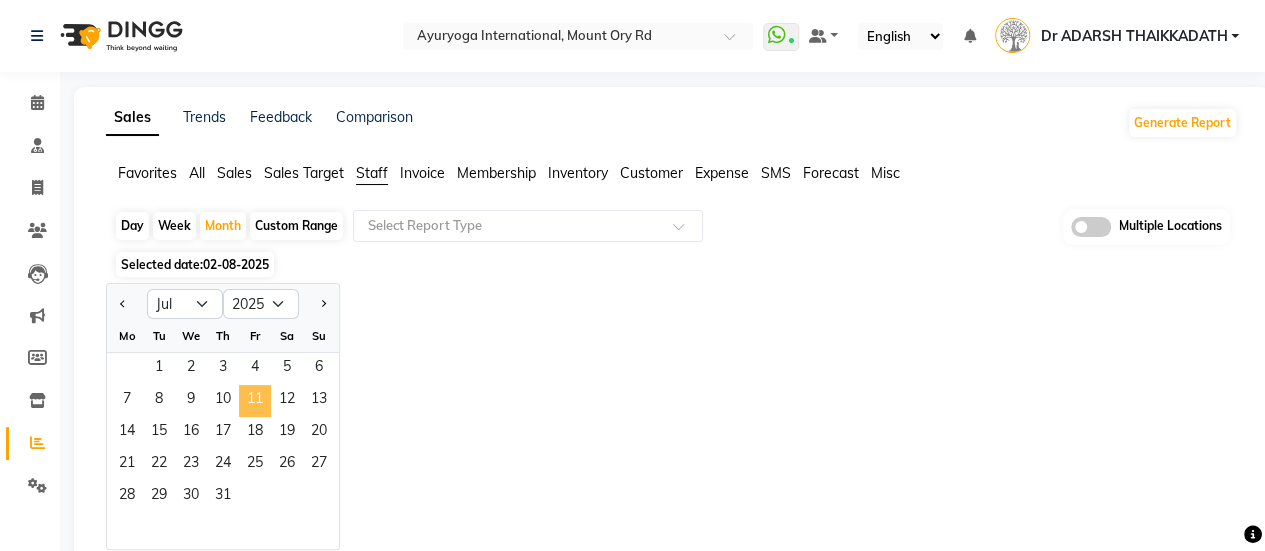 click on "11" 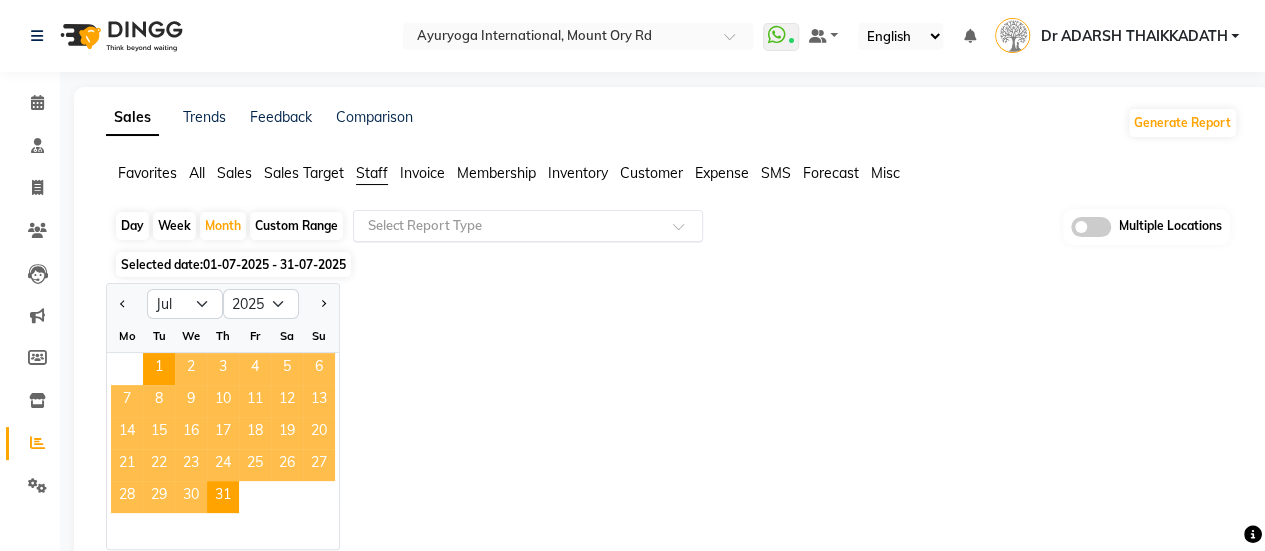 click 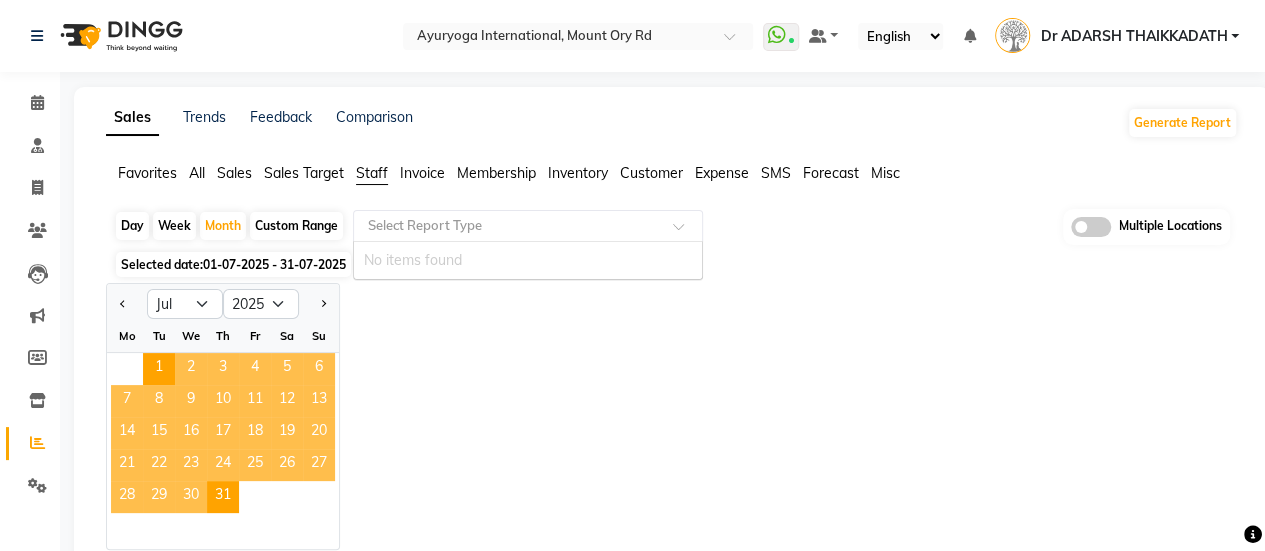 click 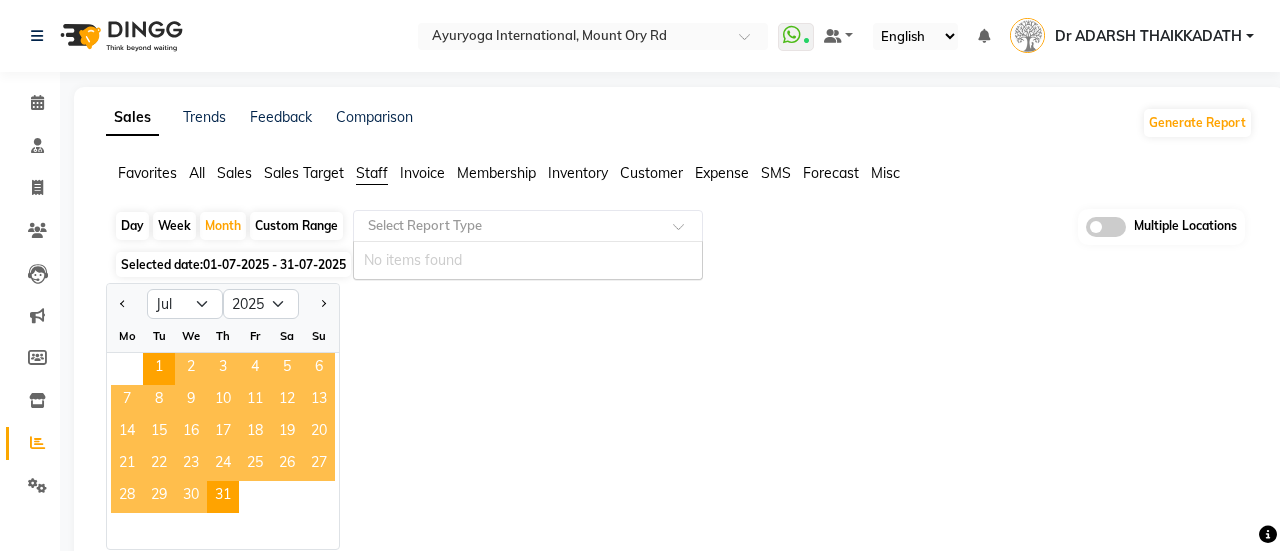 click 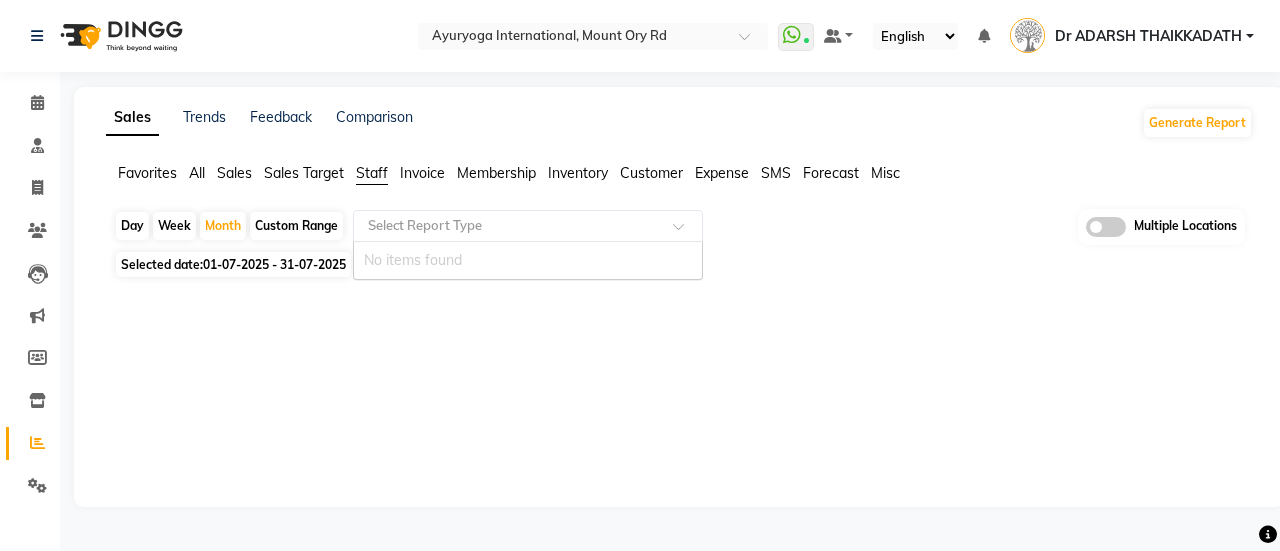 click 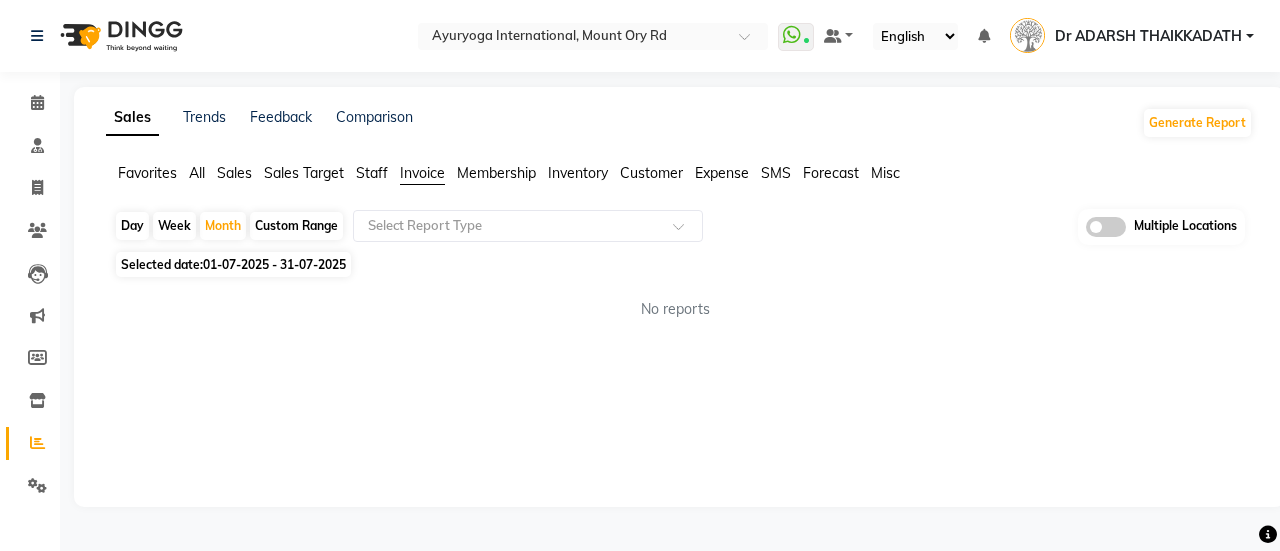 click on "Staff" 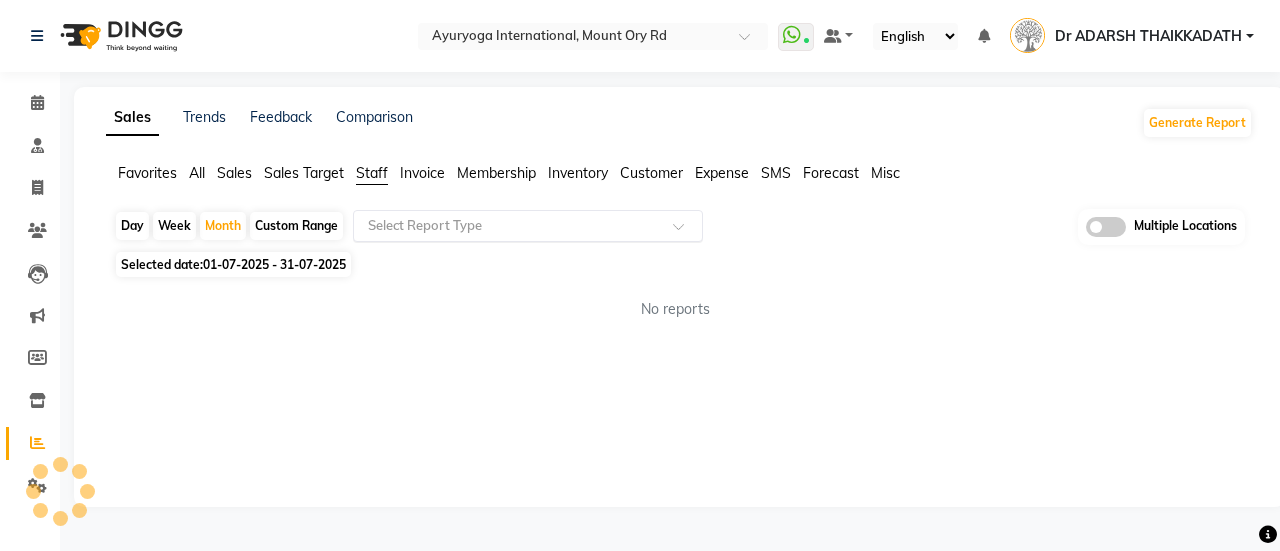 click on "Select Report Type" 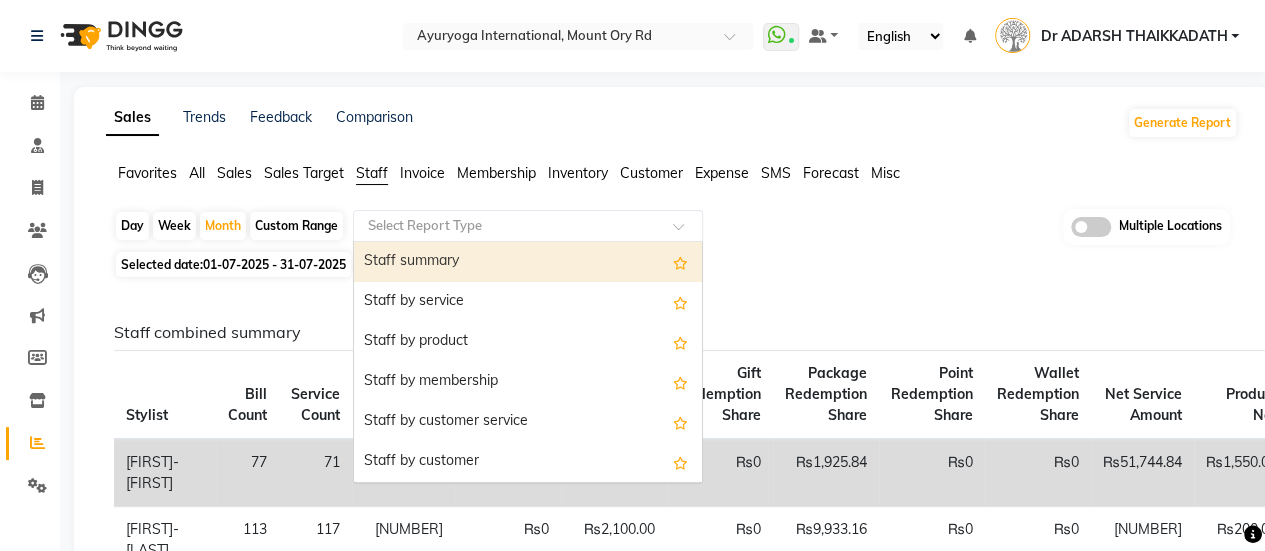 click on "Staff summary" at bounding box center (528, 262) 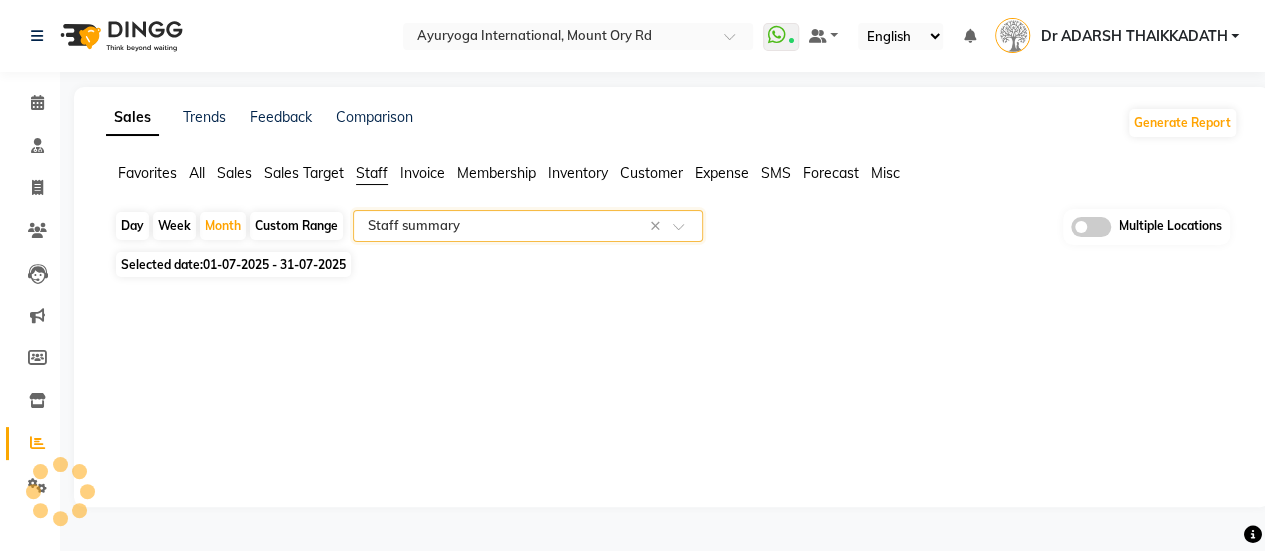 select on "full_report" 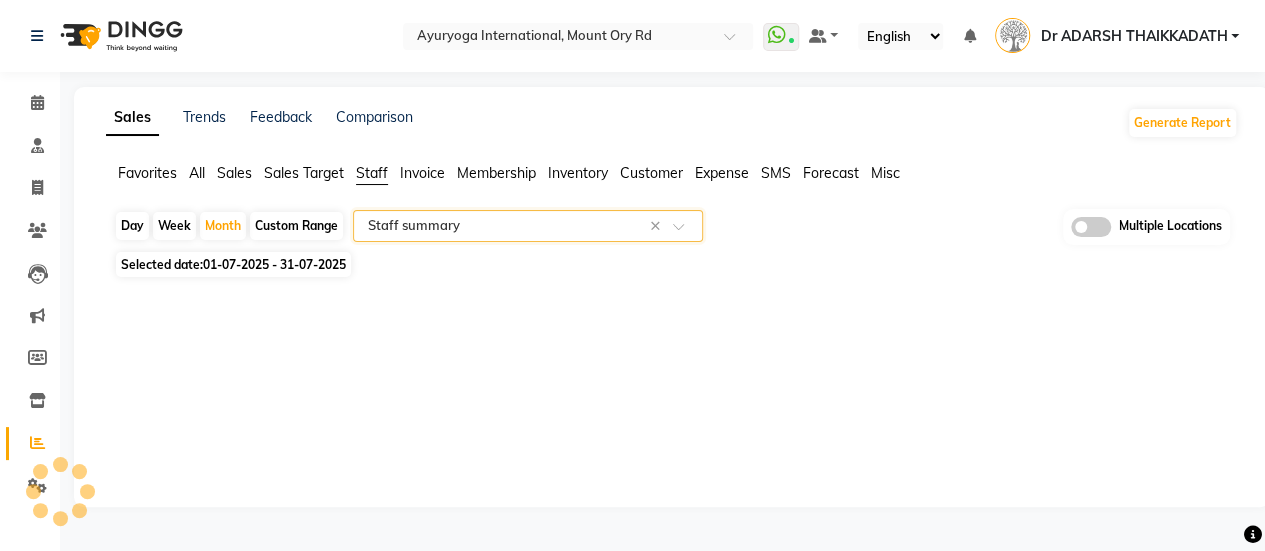 select on "csv" 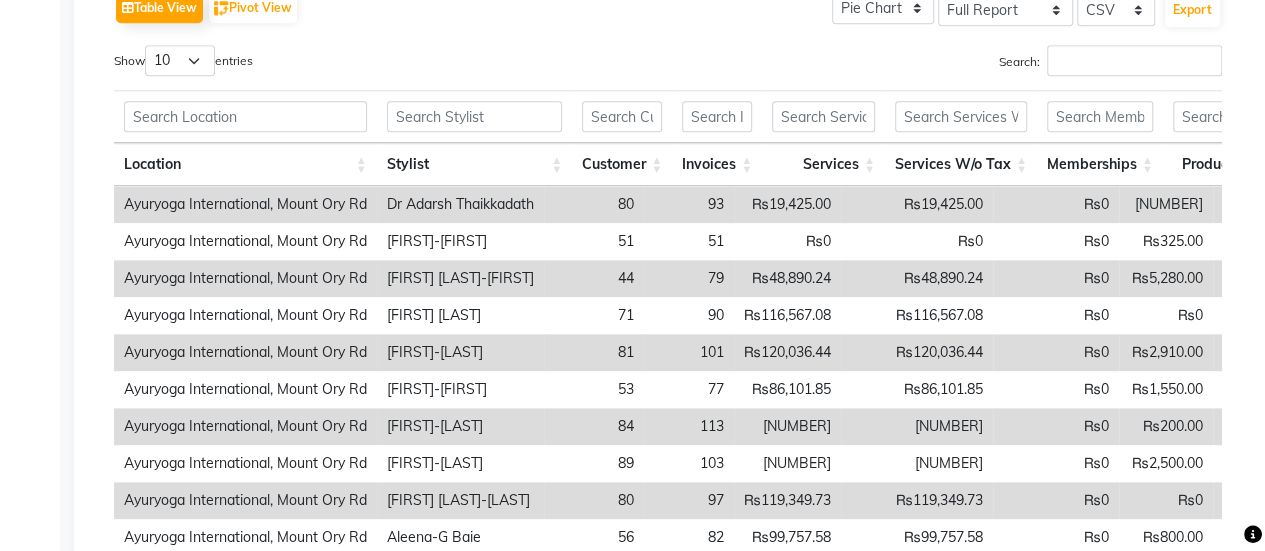 scroll, scrollTop: 1100, scrollLeft: 0, axis: vertical 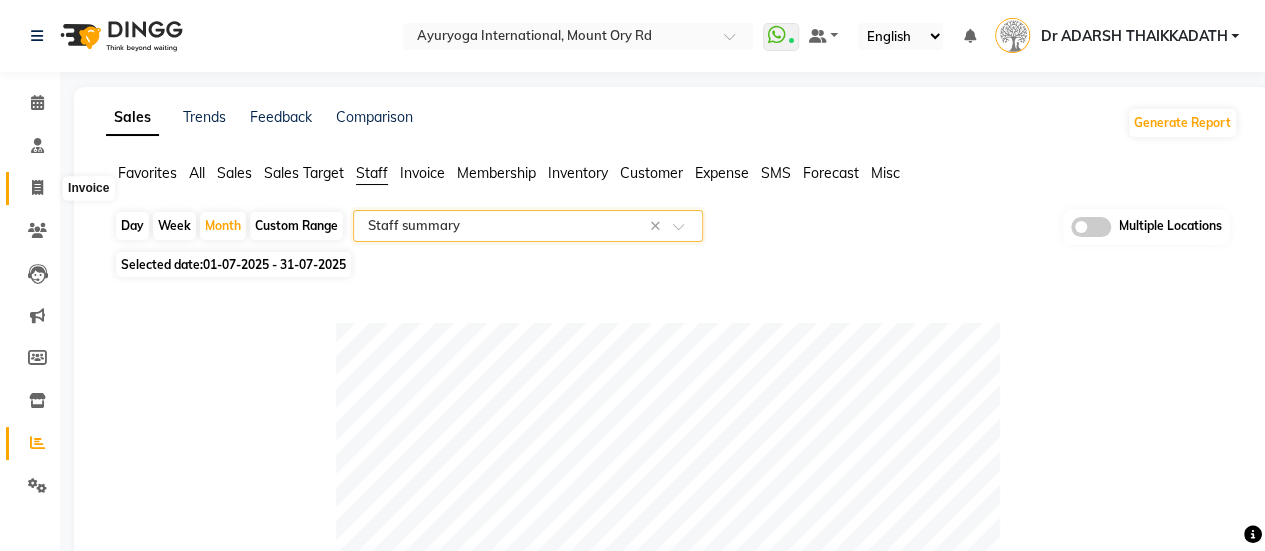 click 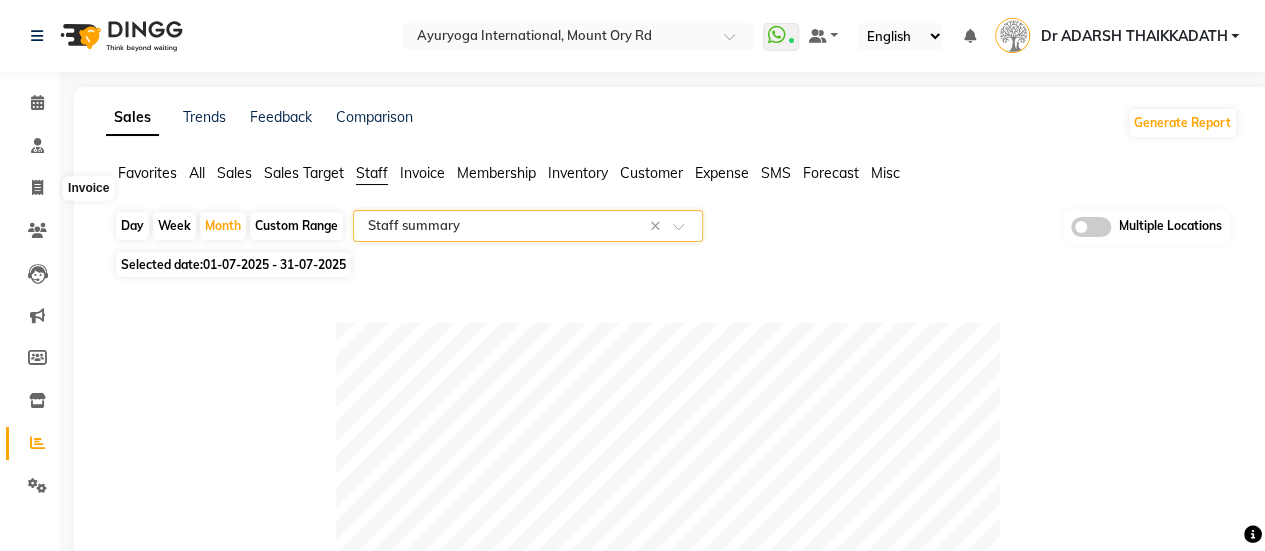 select on "service" 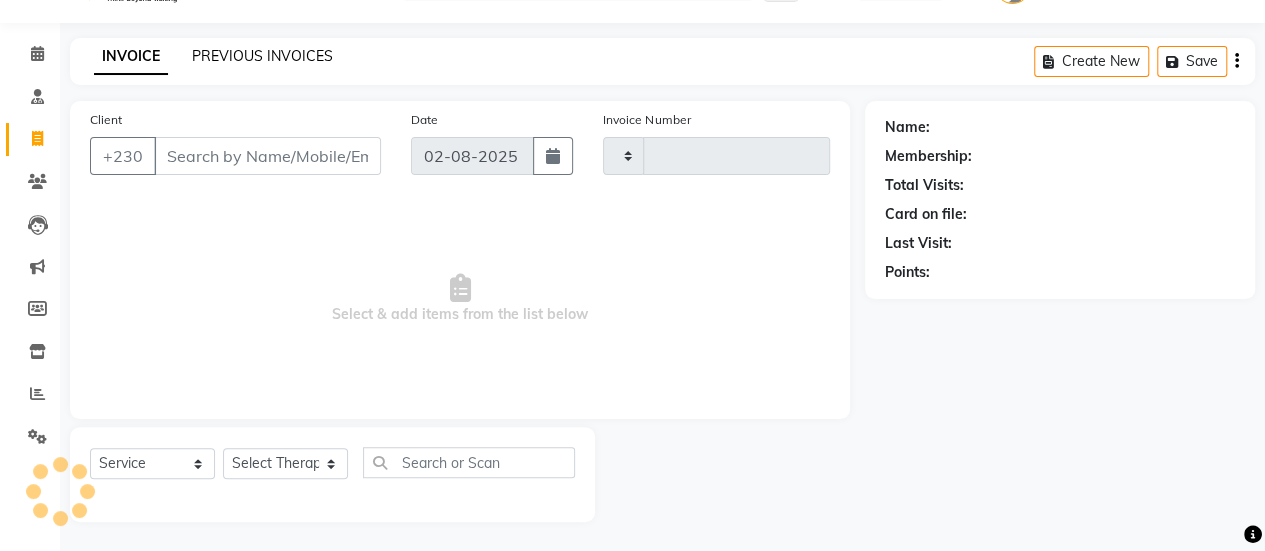 type on "4198" 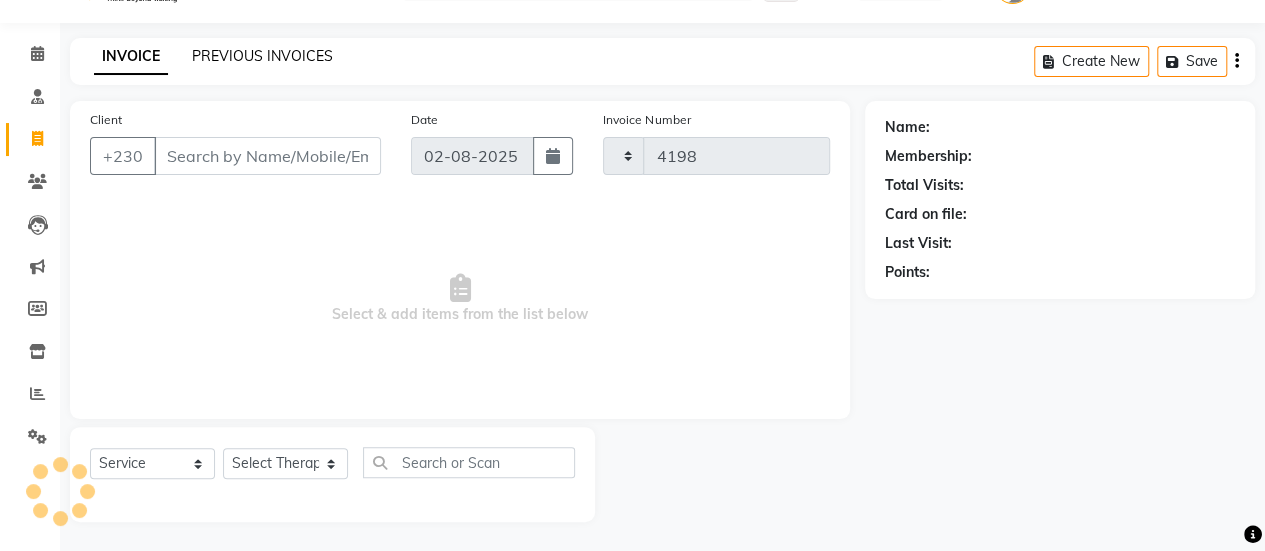 select on "730" 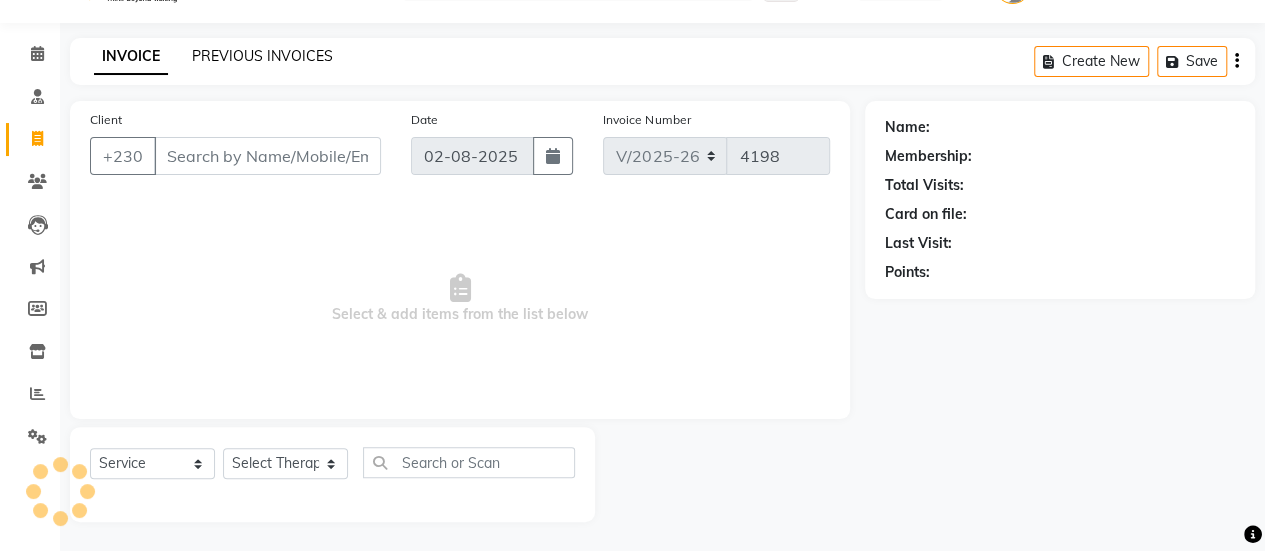 click on "PREVIOUS INVOICES" 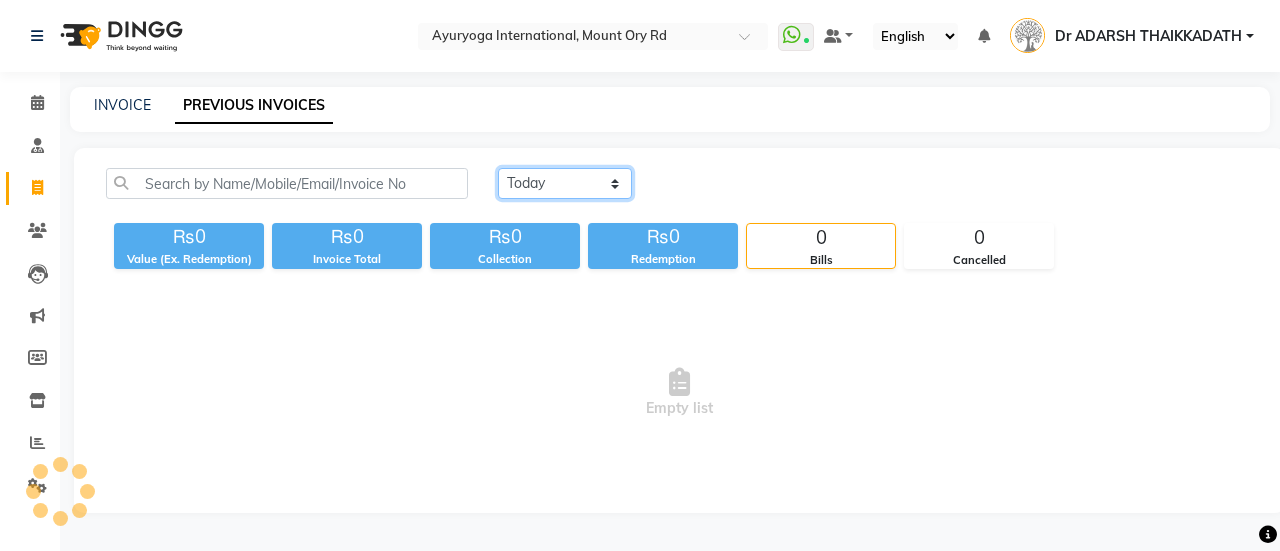 click on "Today Yesterday Custom Range" 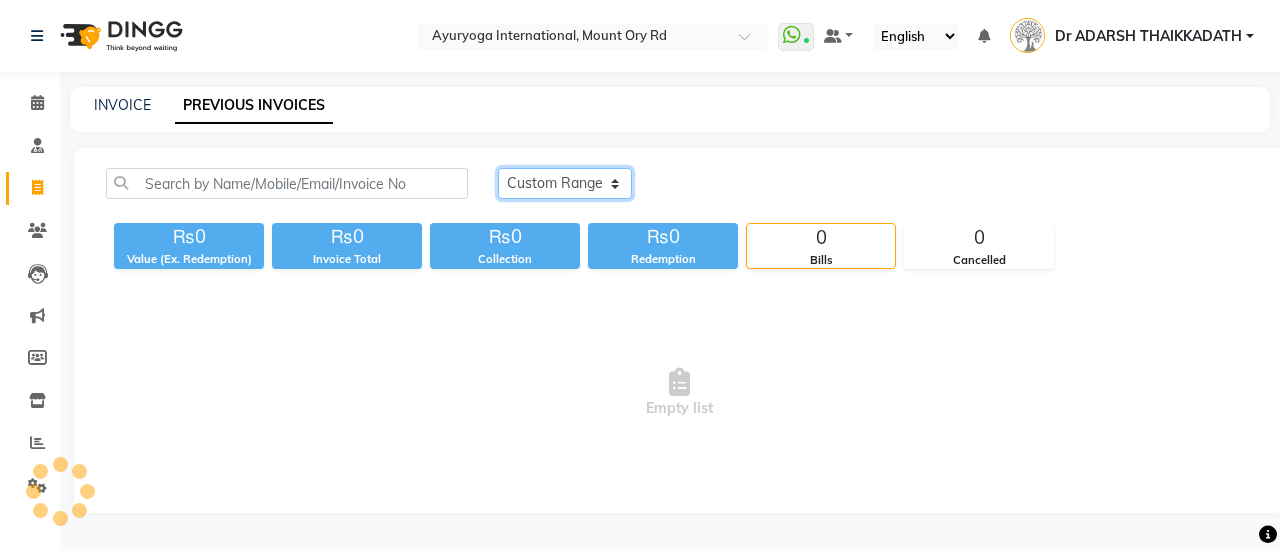 click on "Today Yesterday Custom Range" 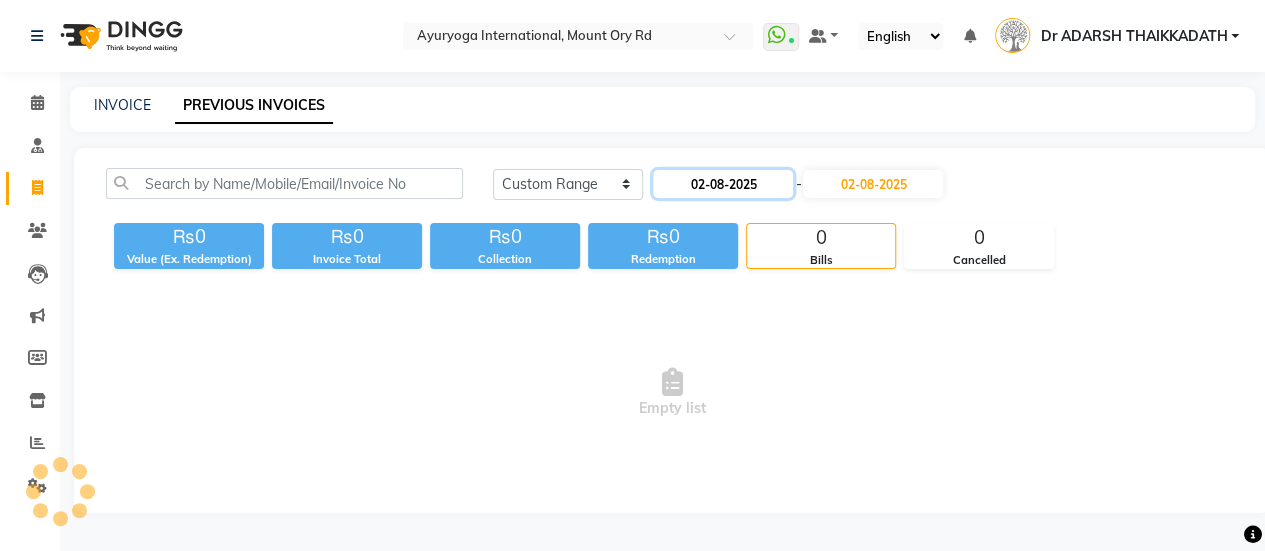 click on "02-08-2025" 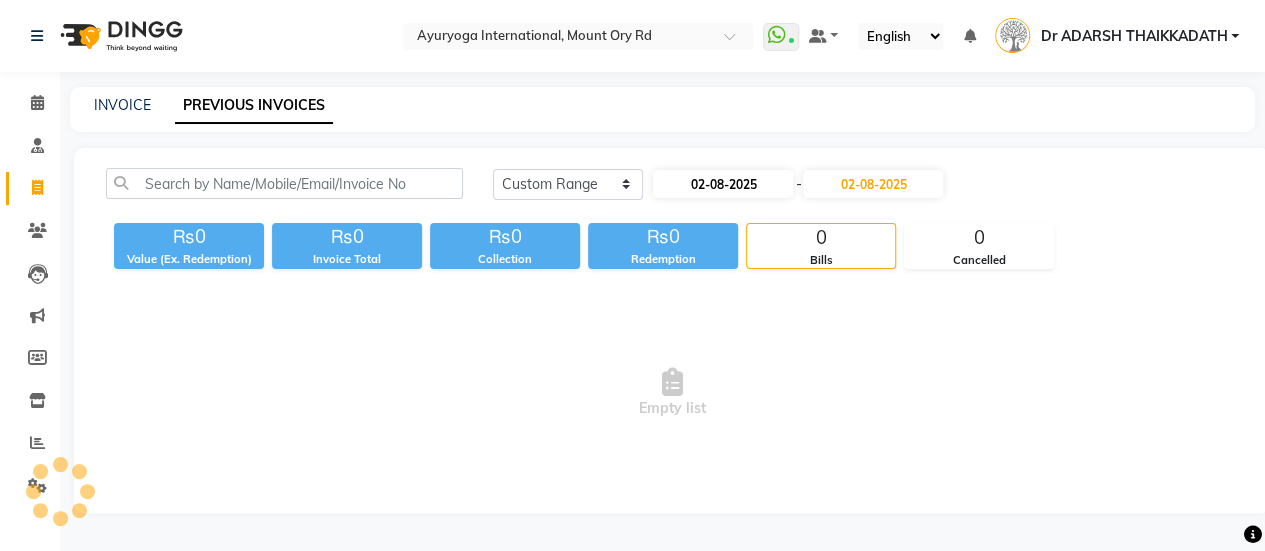 select on "8" 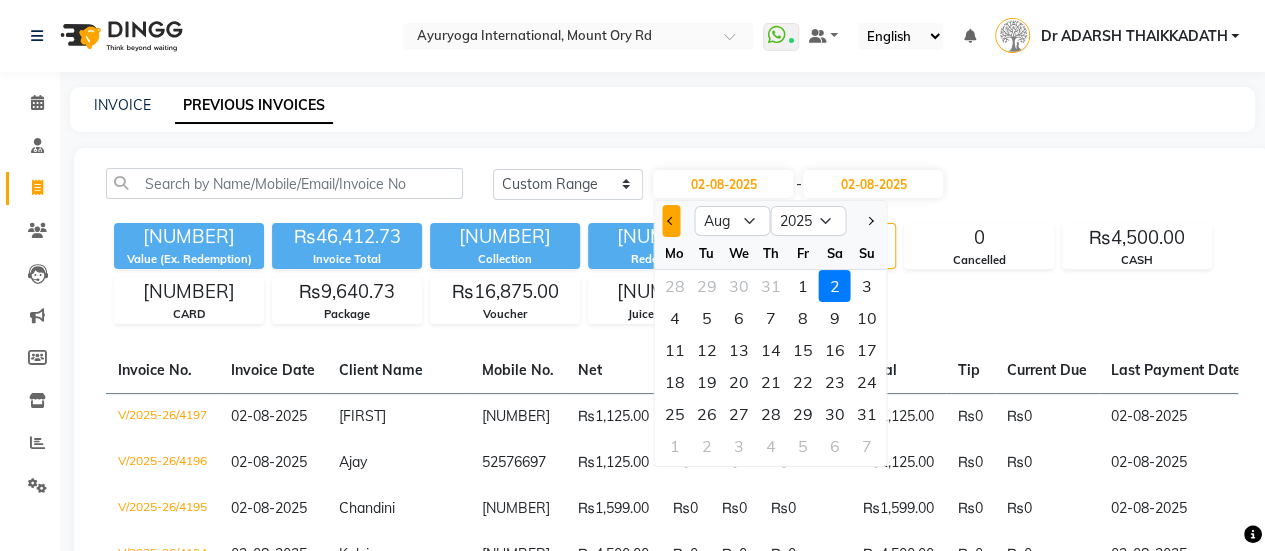 click 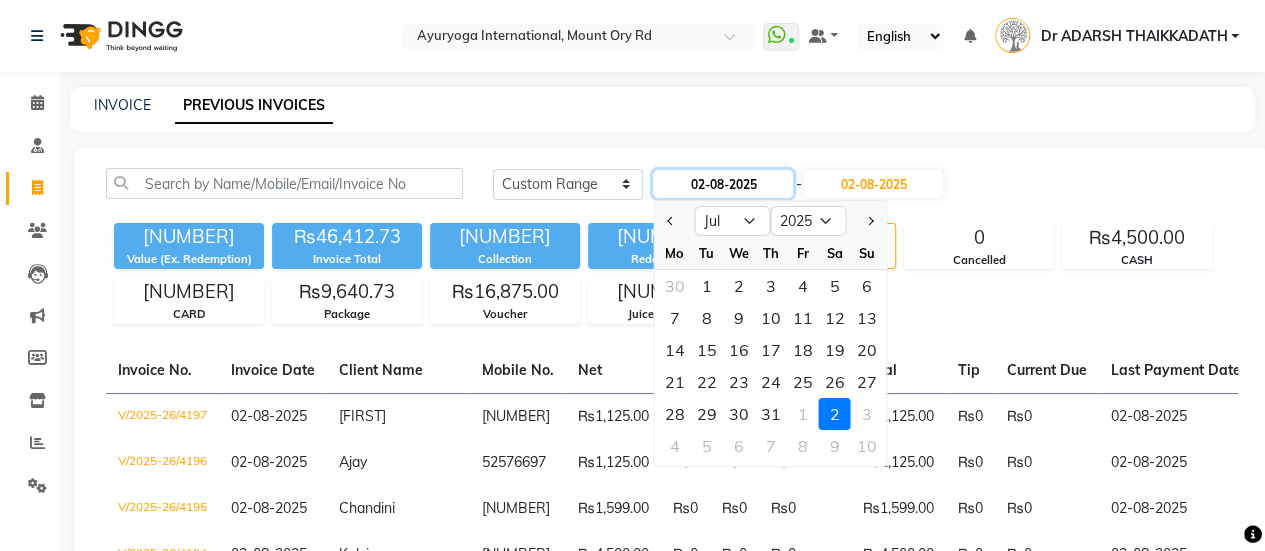 click on "02-08-2025" 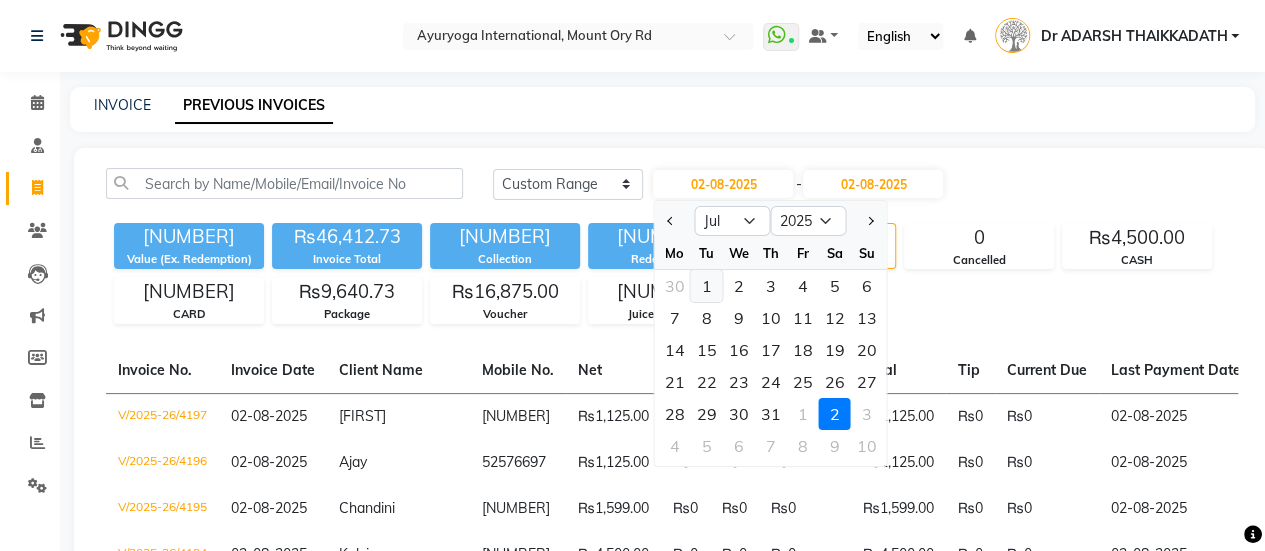 click on "1" 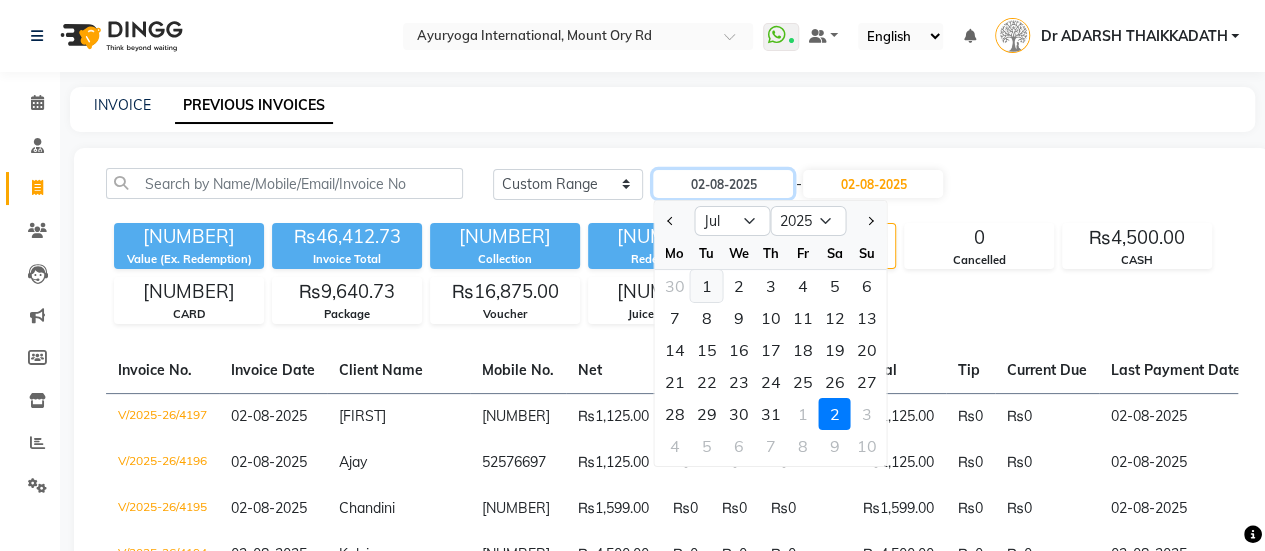 type on "01-07-2025" 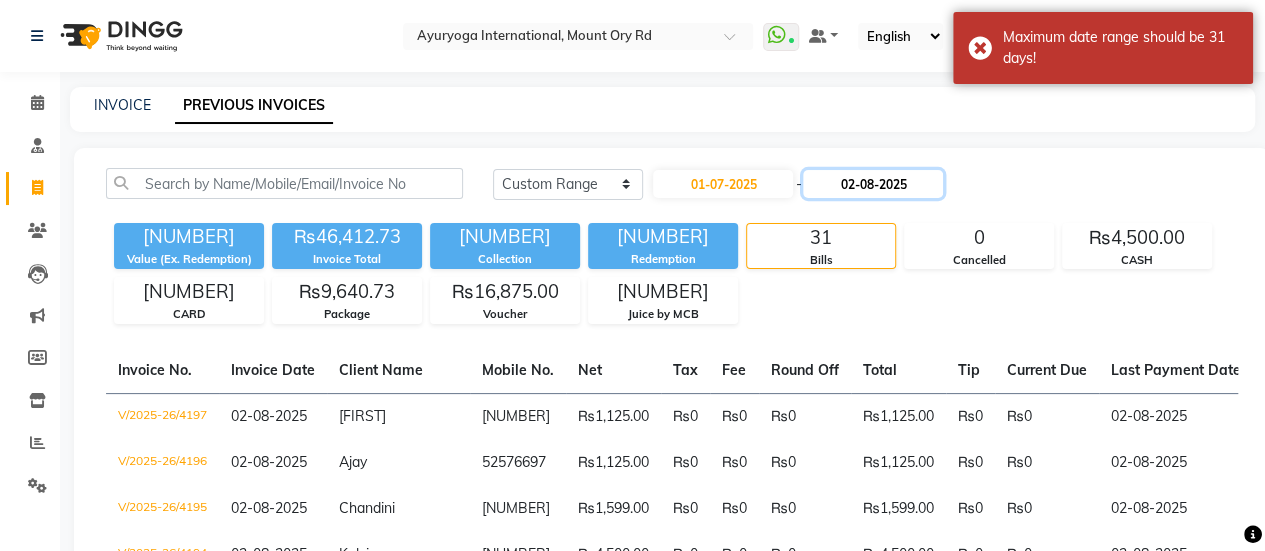 click on "02-08-2025" 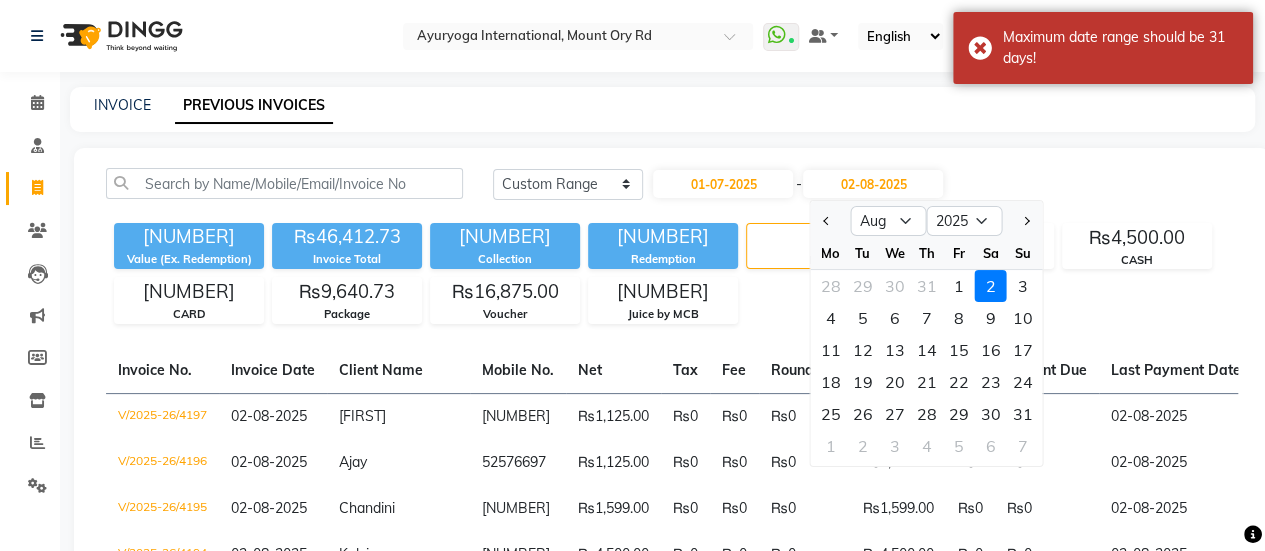 click 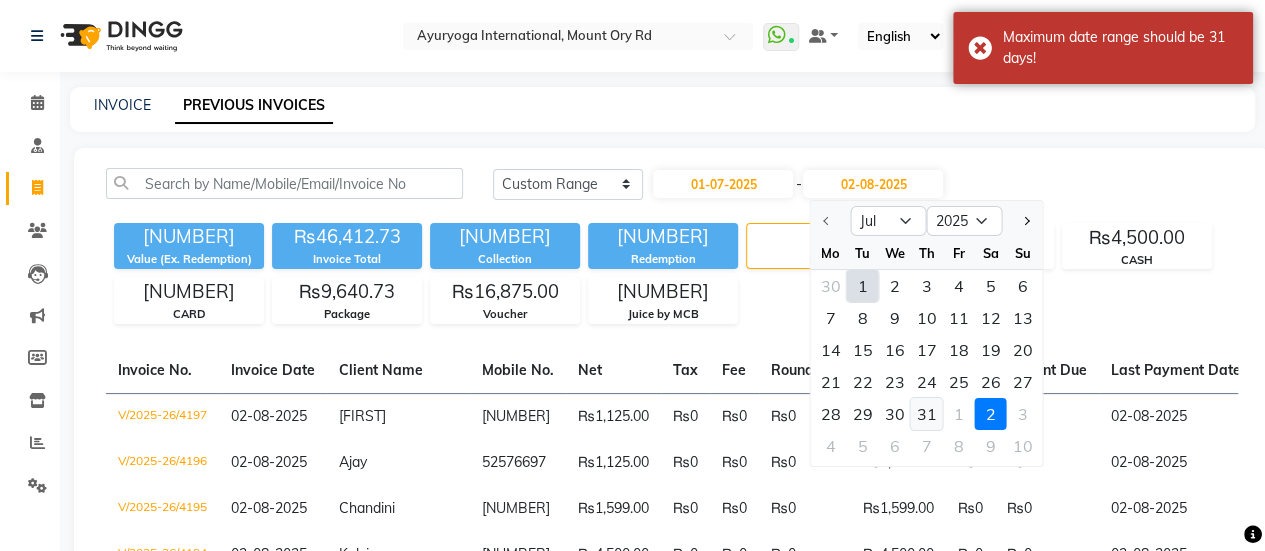 click on "31" 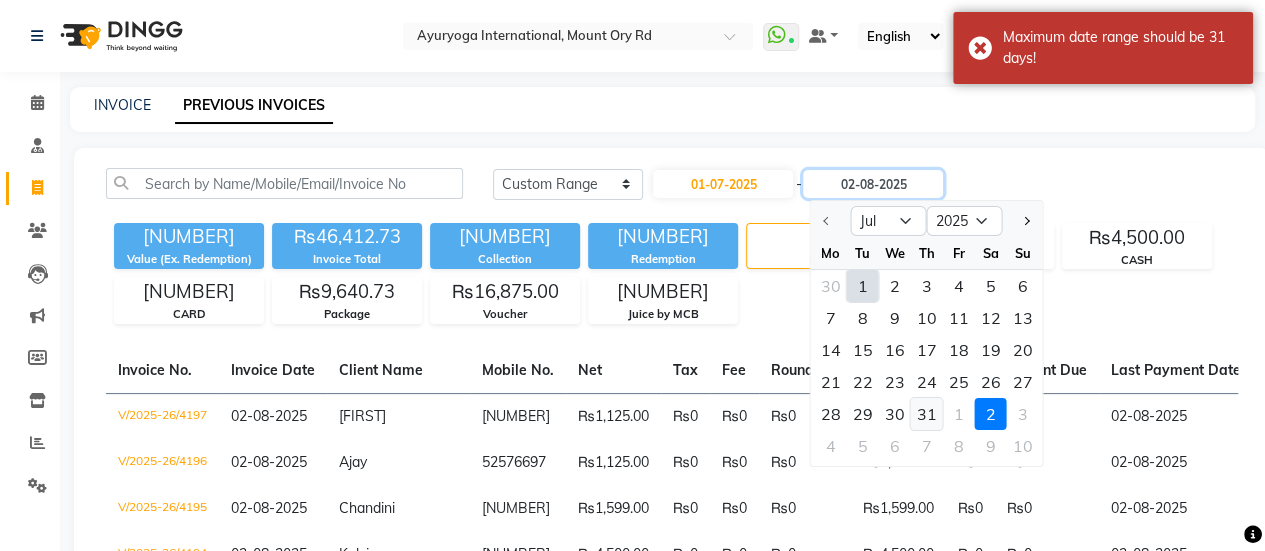 type on "31-07-2025" 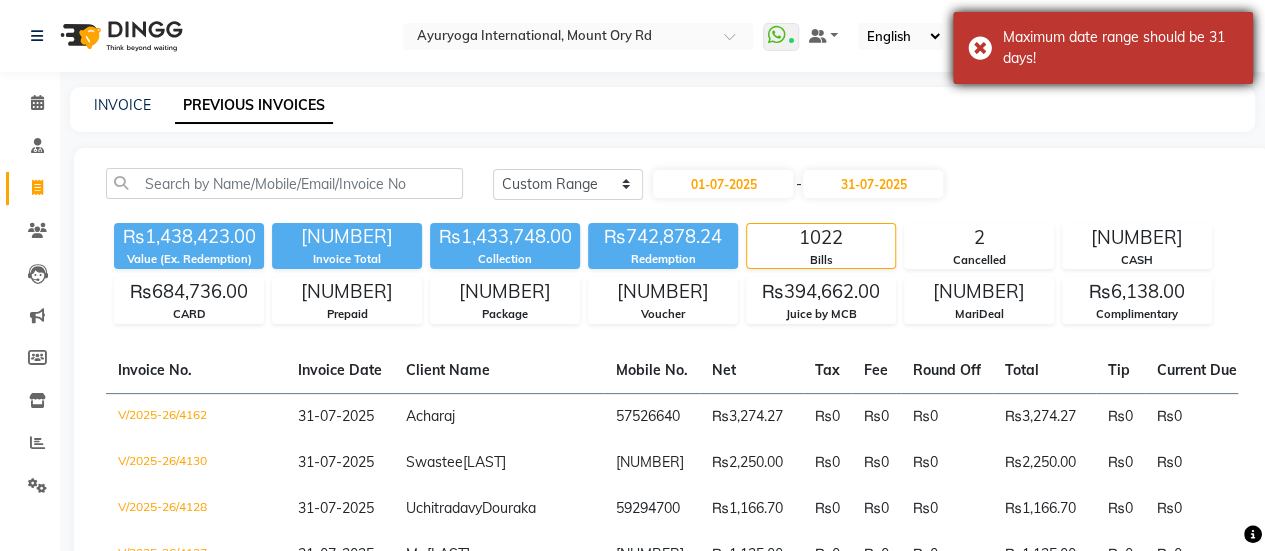 click on "Maximum date range should be 31 days!" at bounding box center (1103, 48) 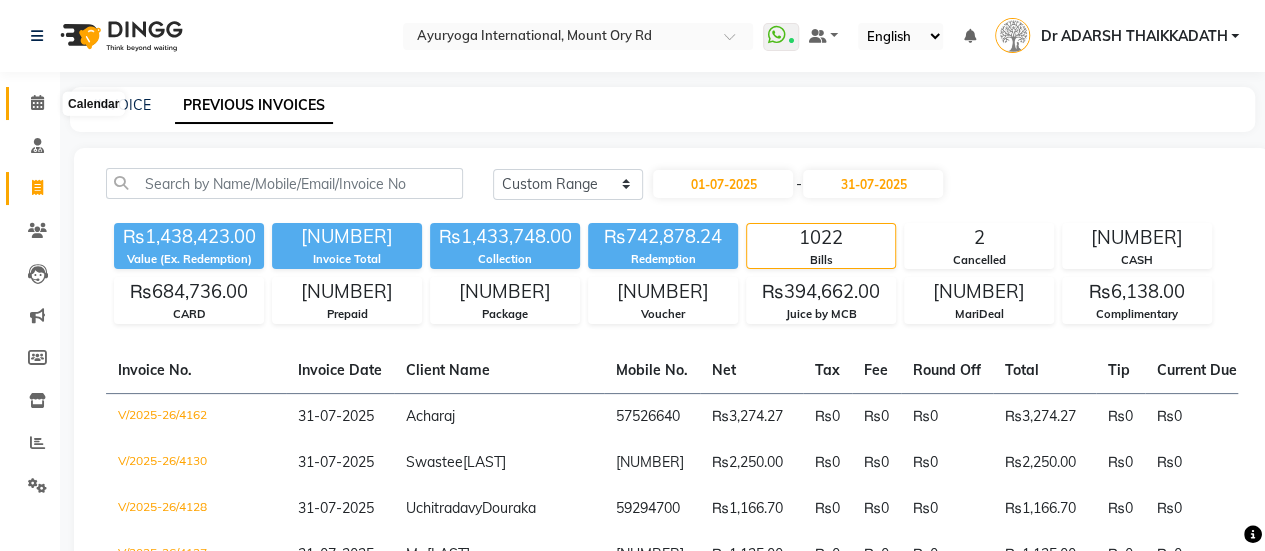 click 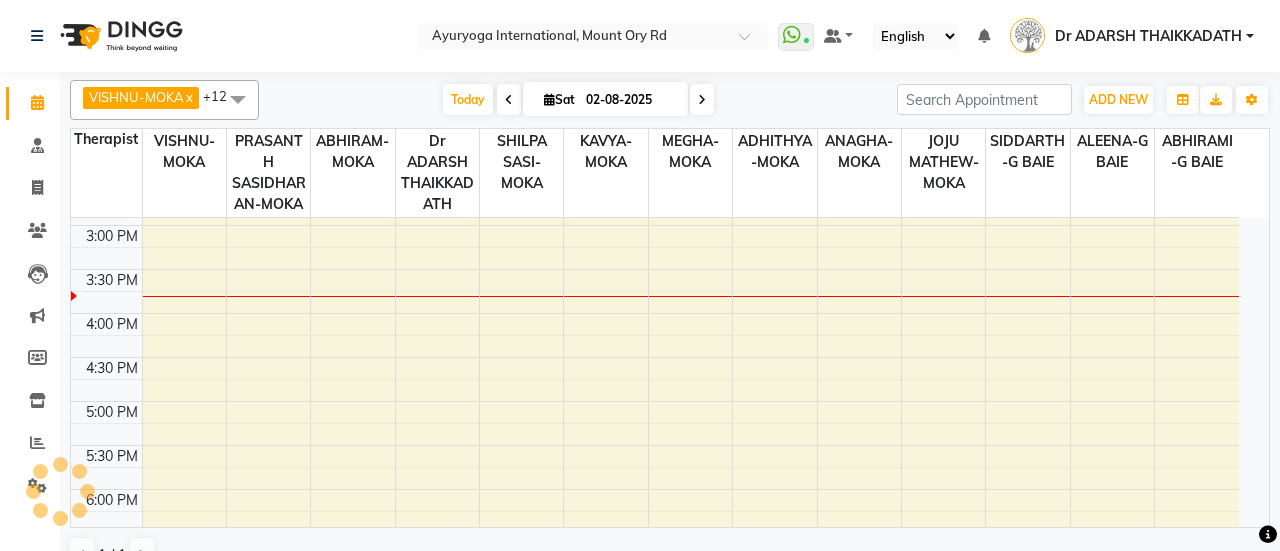 scroll, scrollTop: 0, scrollLeft: 0, axis: both 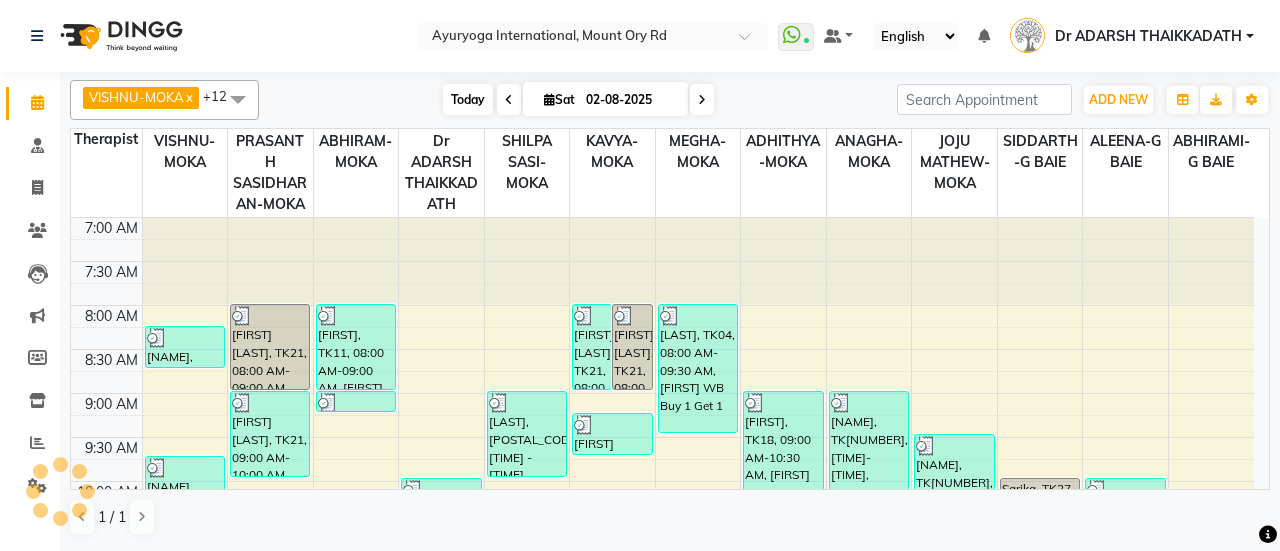 click on "Today" at bounding box center (468, 99) 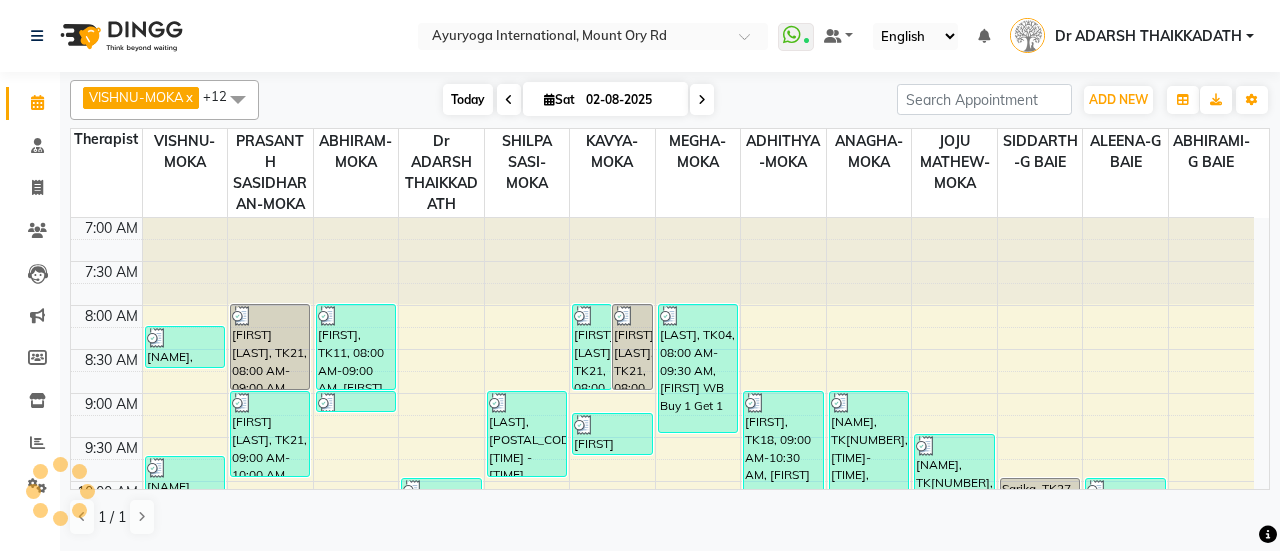 scroll, scrollTop: 695, scrollLeft: 0, axis: vertical 